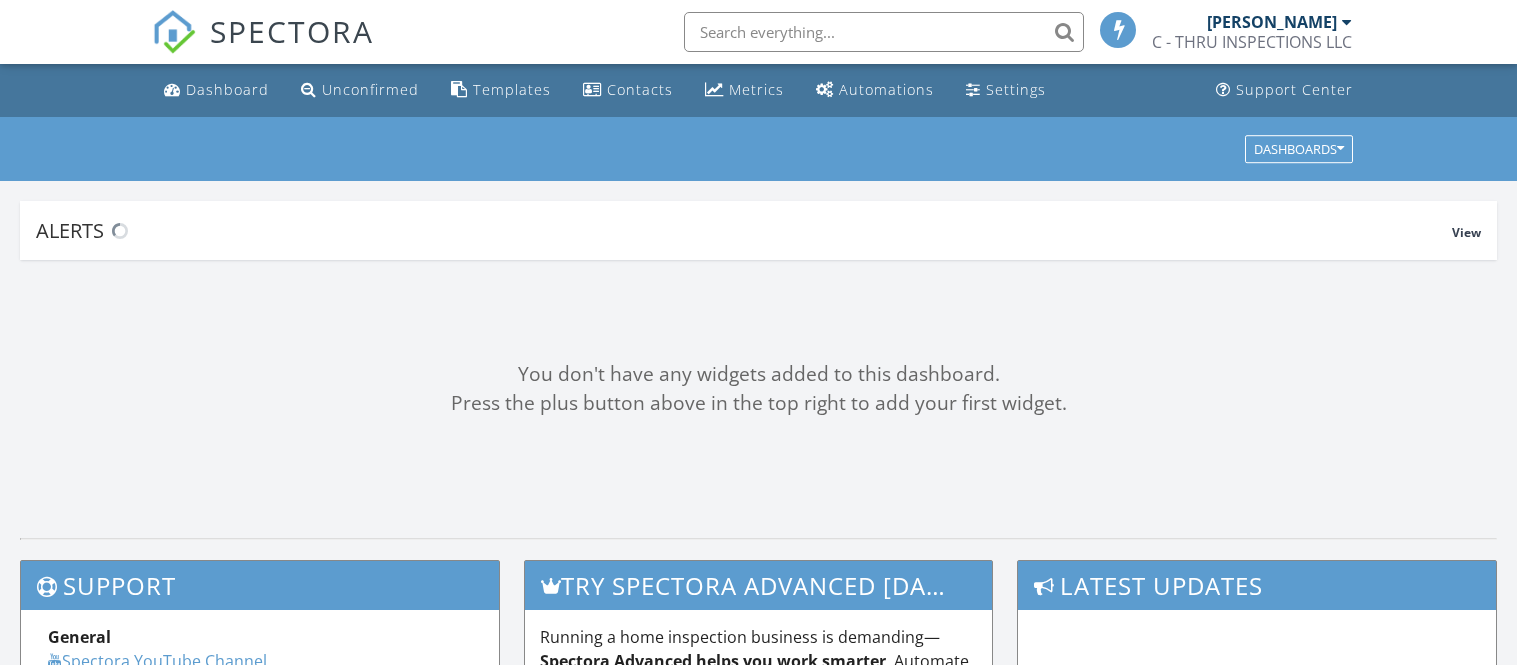 scroll, scrollTop: 0, scrollLeft: 0, axis: both 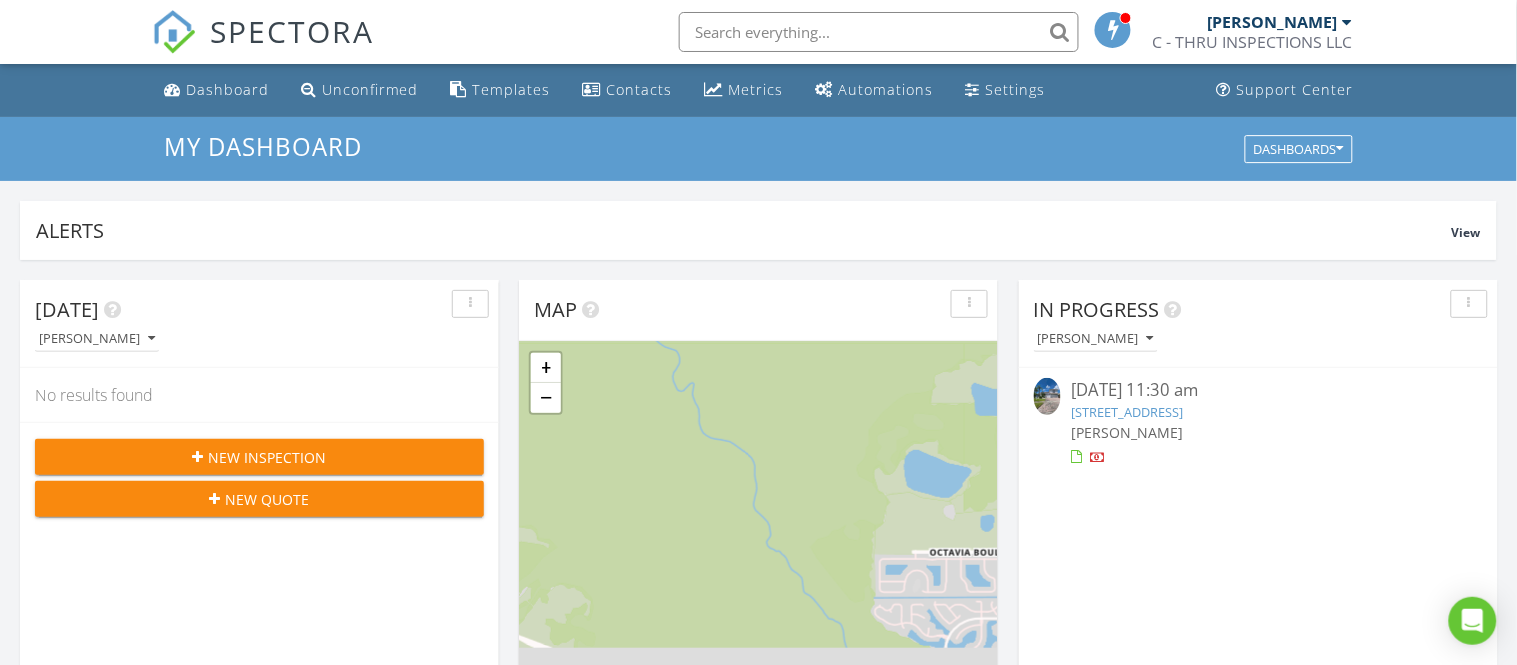 click on "3561 Somerset Cir, Kissimmee, FL 34746" at bounding box center [1258, 412] 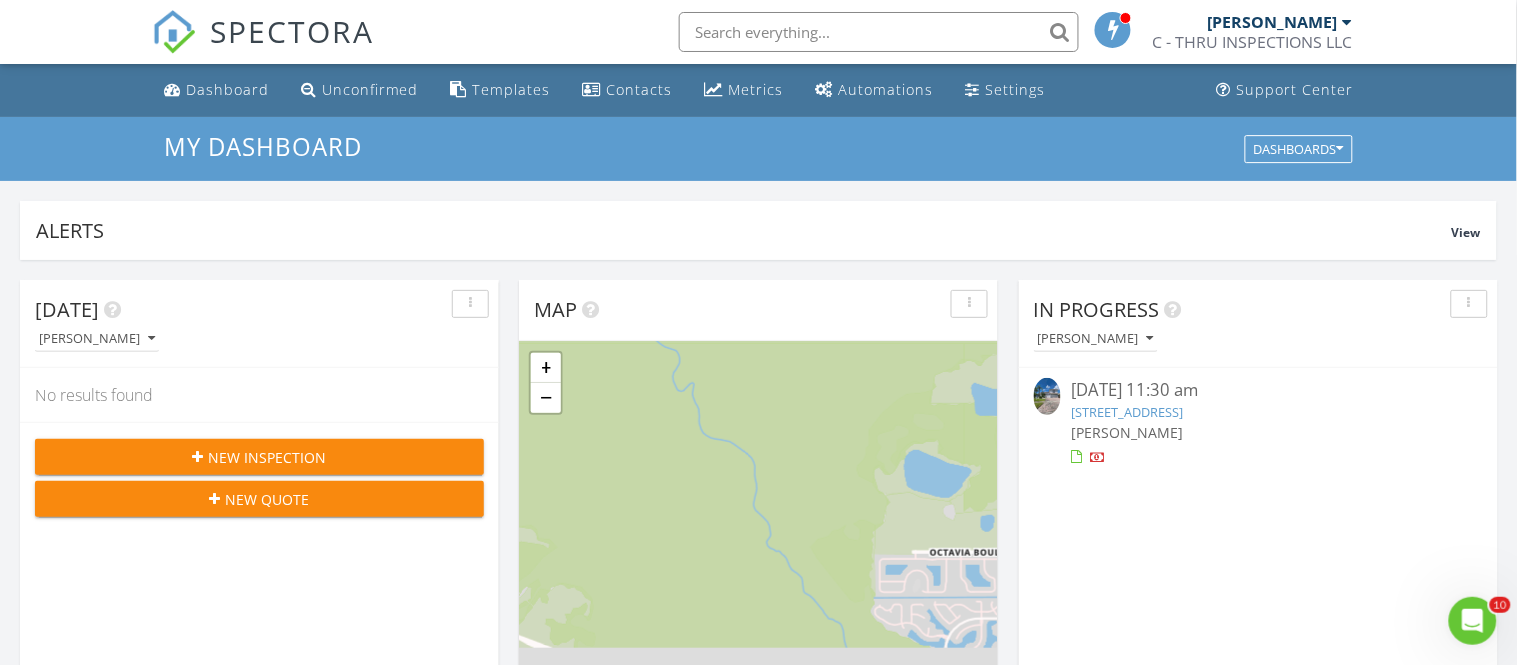 scroll, scrollTop: 0, scrollLeft: 0, axis: both 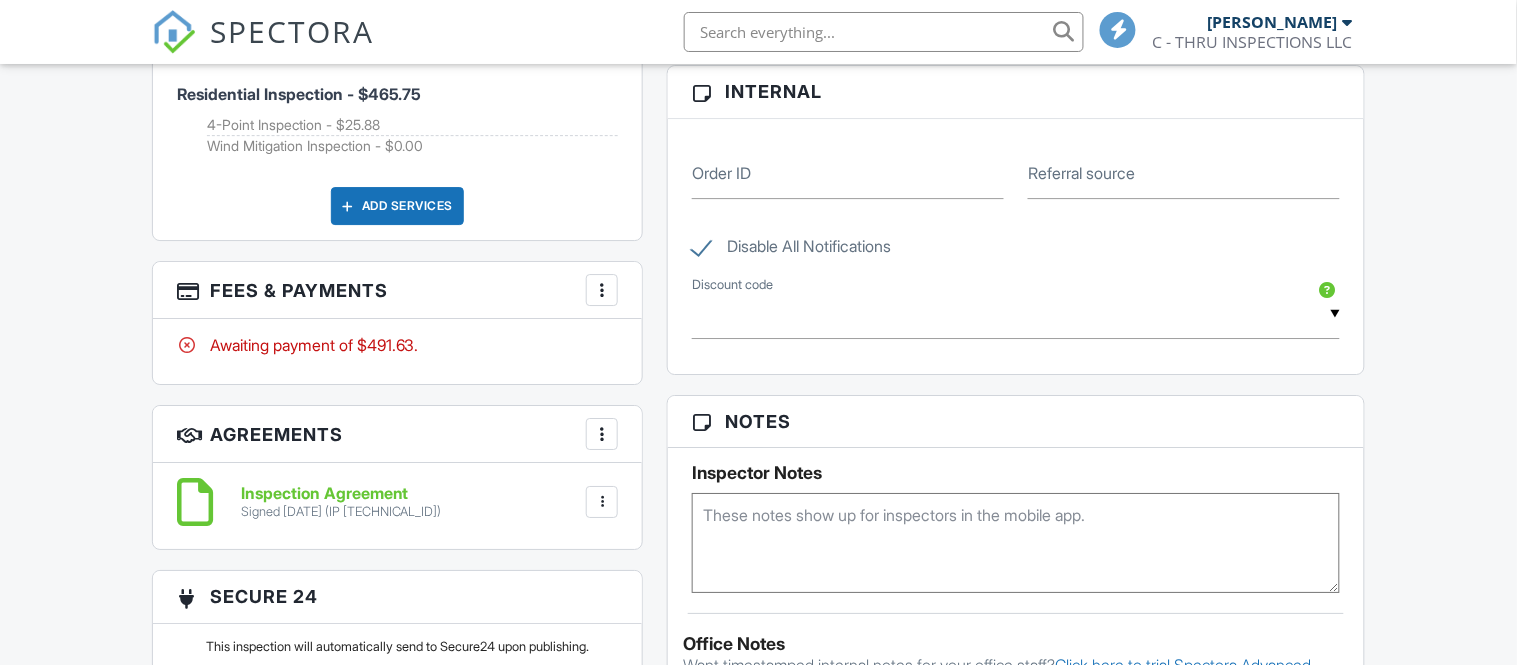 click at bounding box center (602, 290) 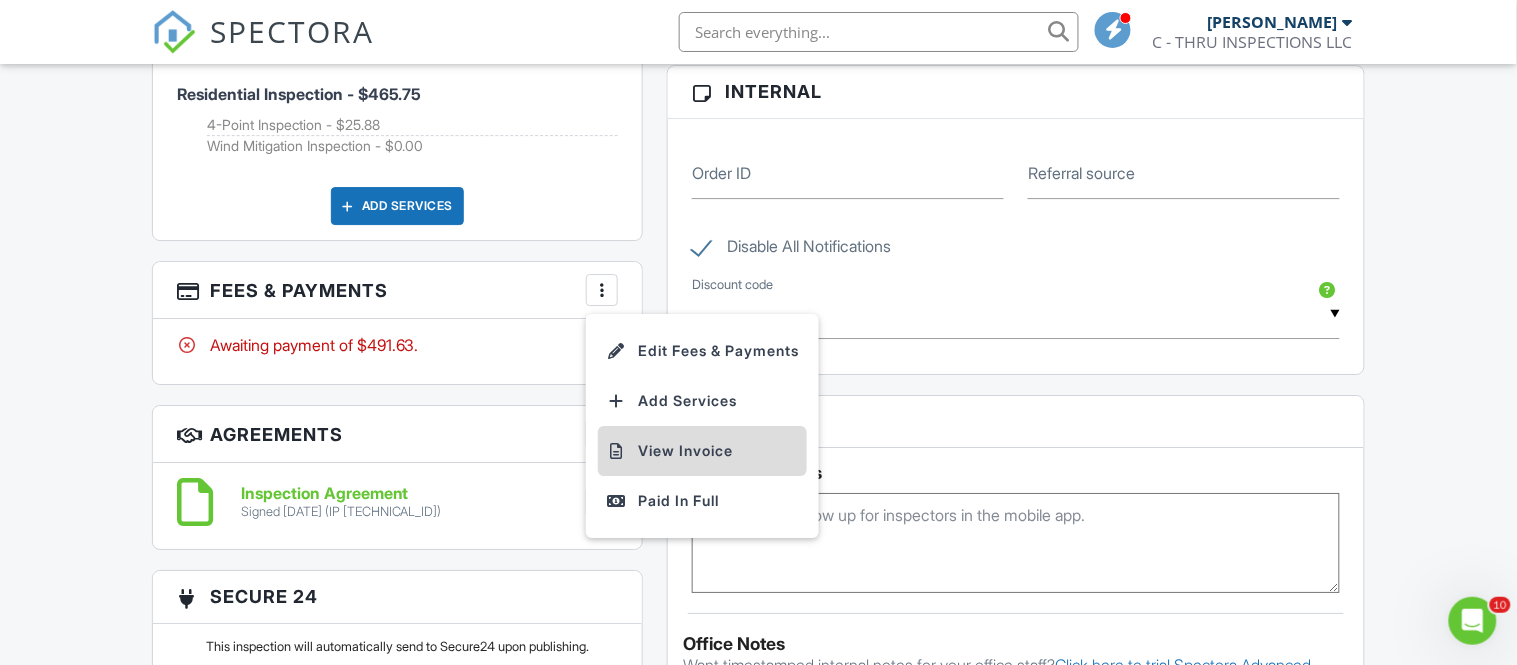 scroll, scrollTop: 0, scrollLeft: 0, axis: both 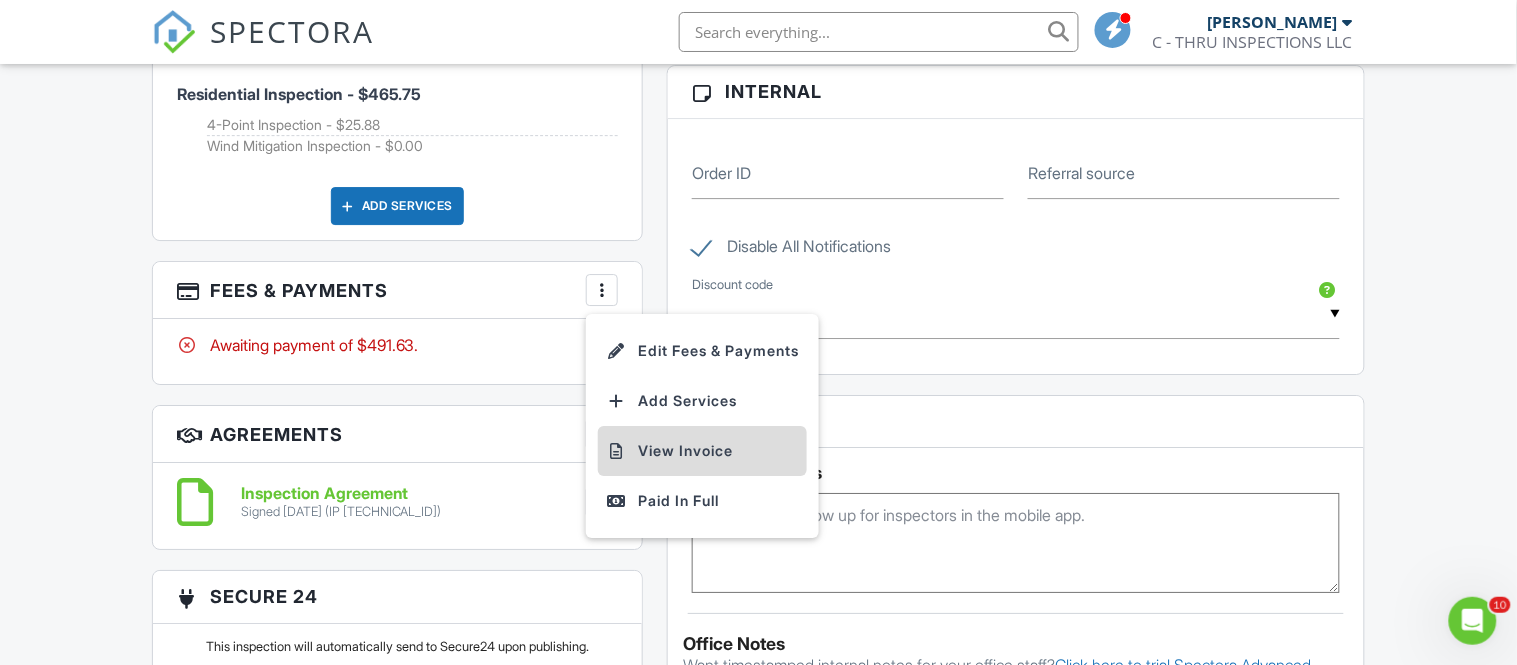 click on "View Invoice" at bounding box center [702, 451] 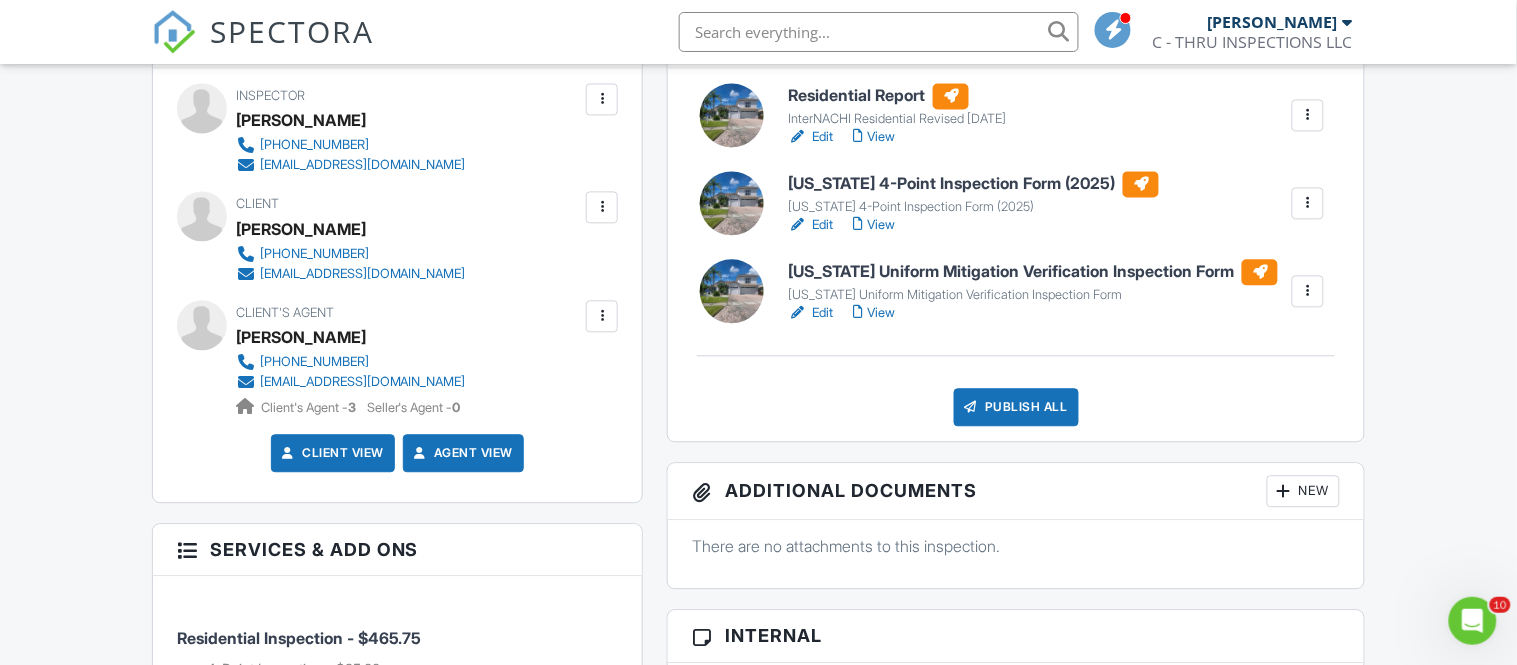scroll, scrollTop: 996, scrollLeft: 0, axis: vertical 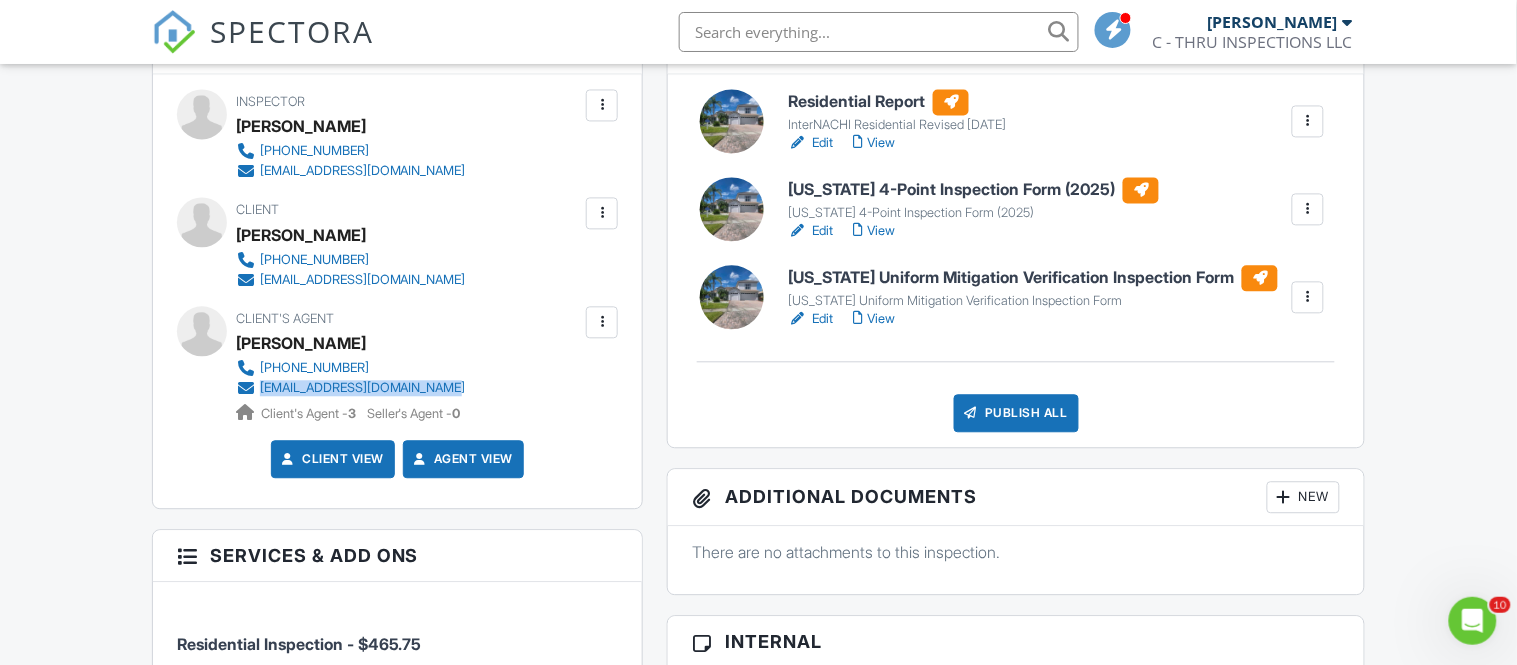 drag, startPoint x: 494, startPoint y: 394, endPoint x: 263, endPoint y: 390, distance: 231.03462 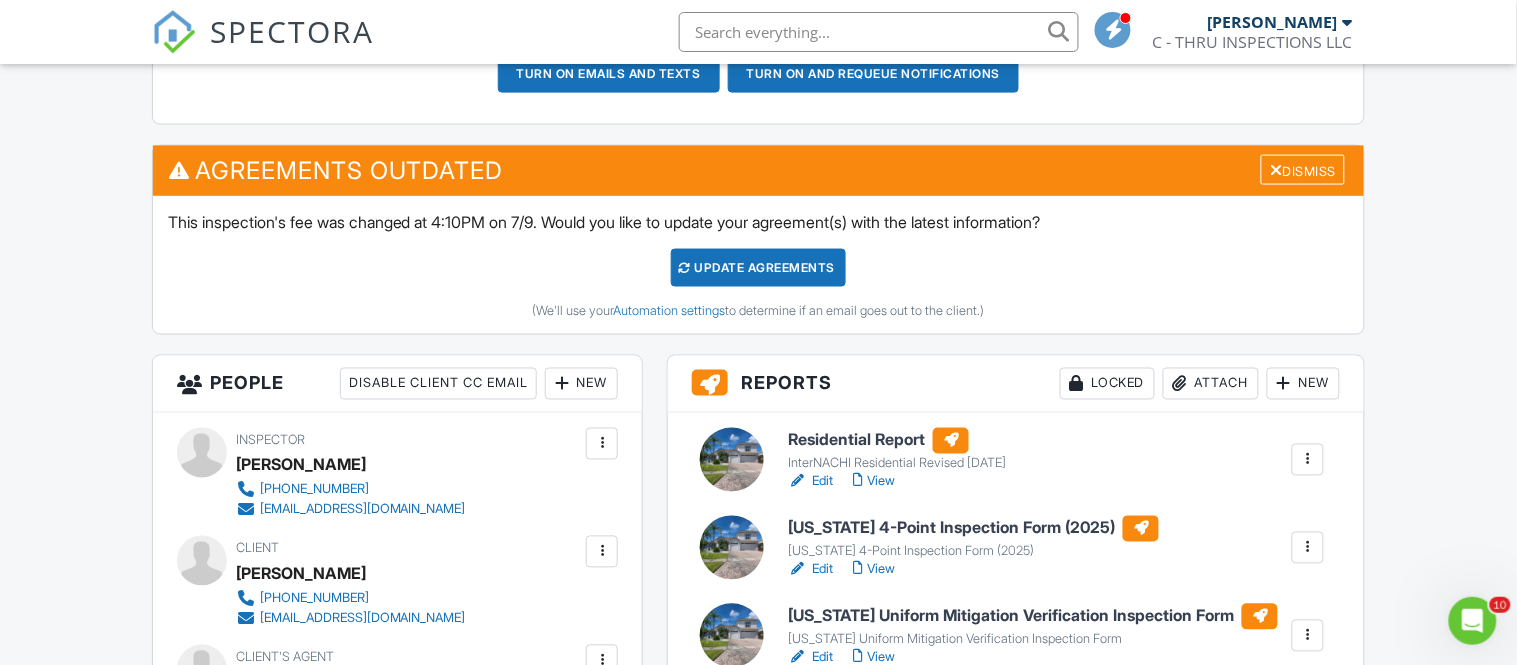 scroll, scrollTop: 0, scrollLeft: 0, axis: both 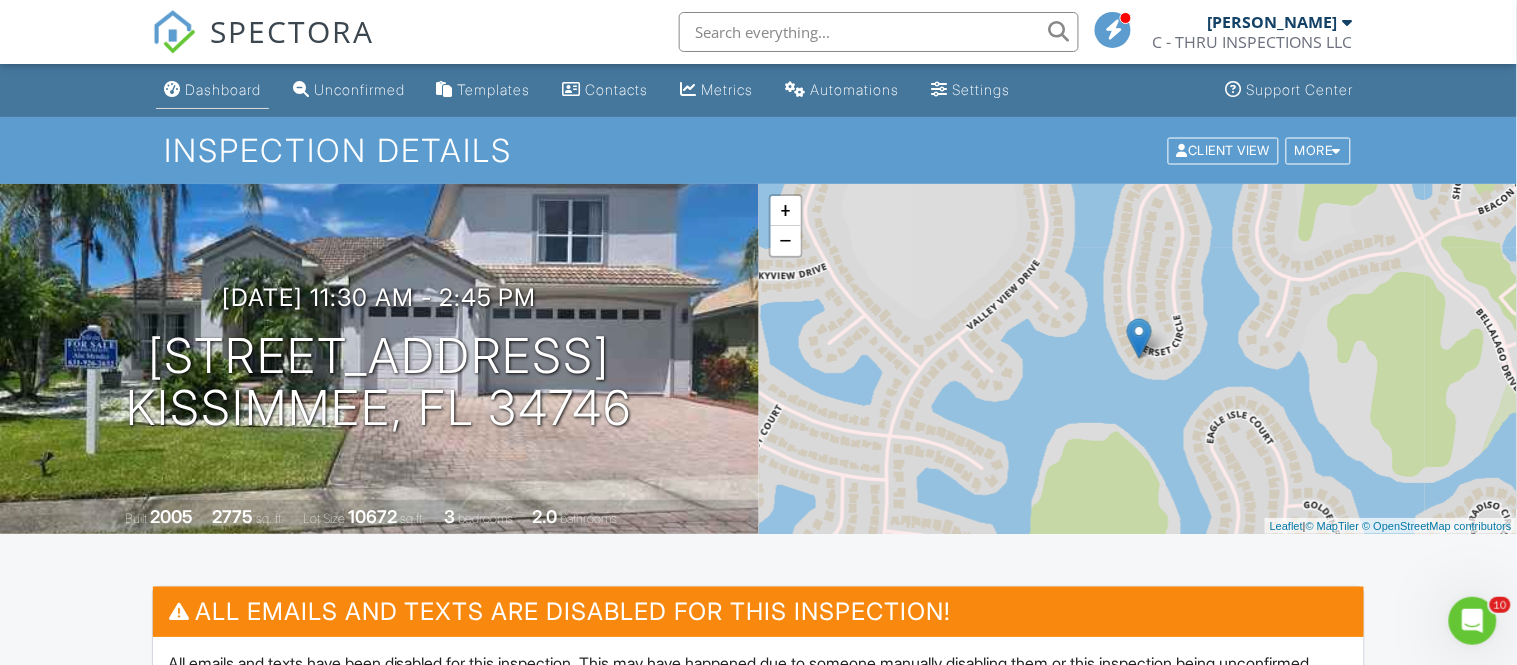 click on "Dashboard" at bounding box center (223, 89) 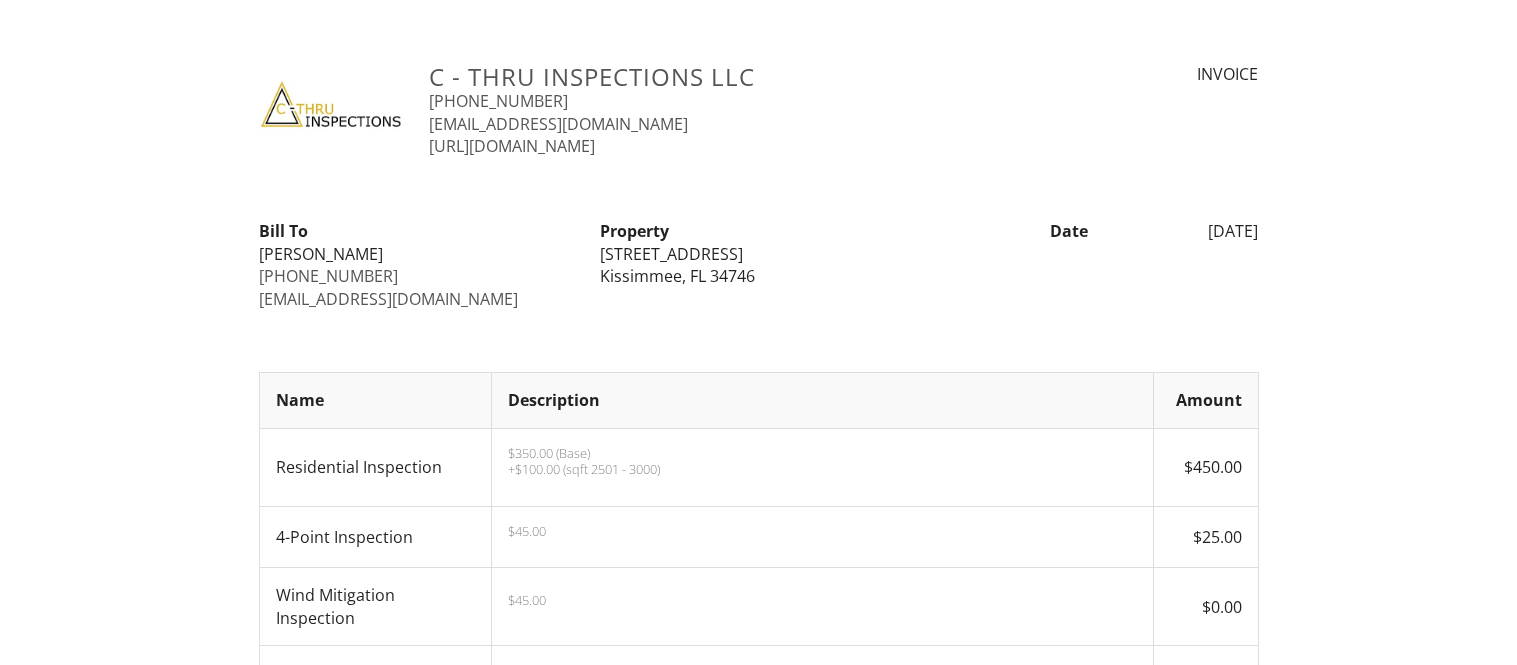 scroll, scrollTop: 0, scrollLeft: 0, axis: both 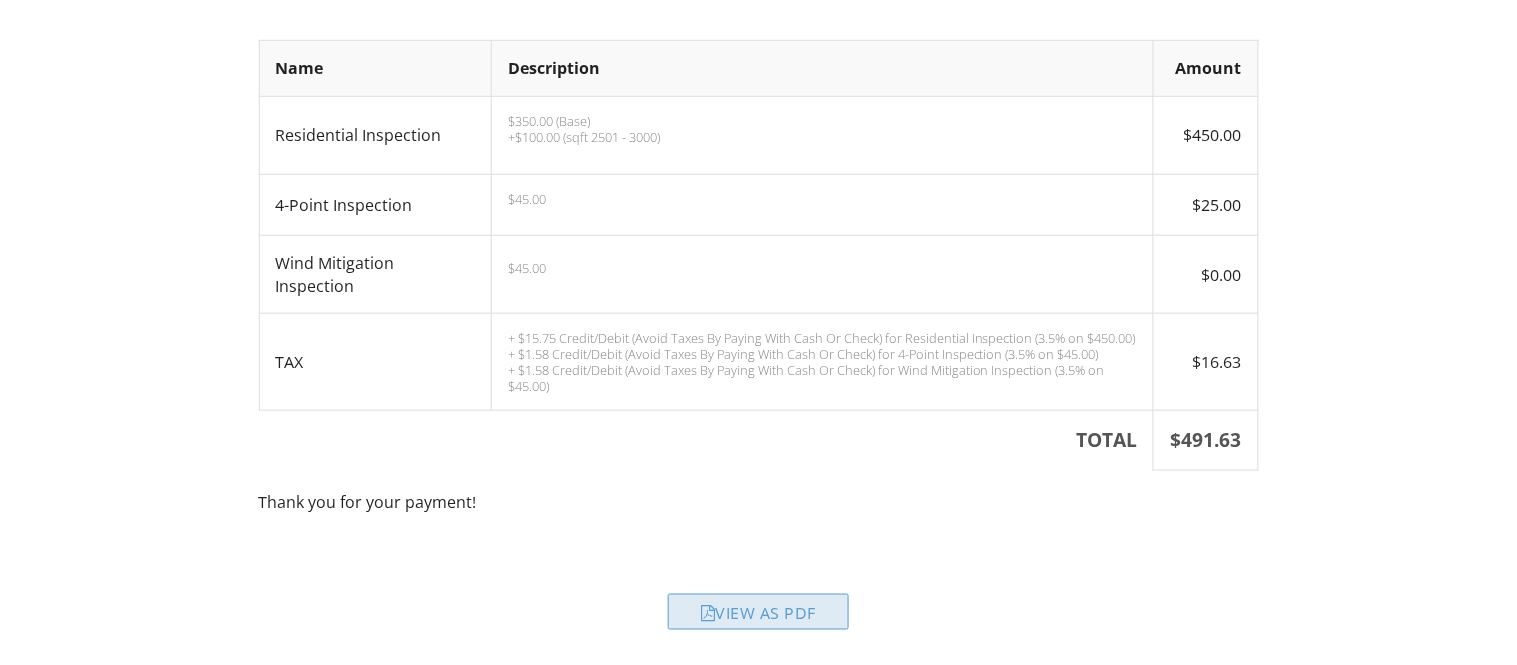 click on "View as PDF" at bounding box center (758, 612) 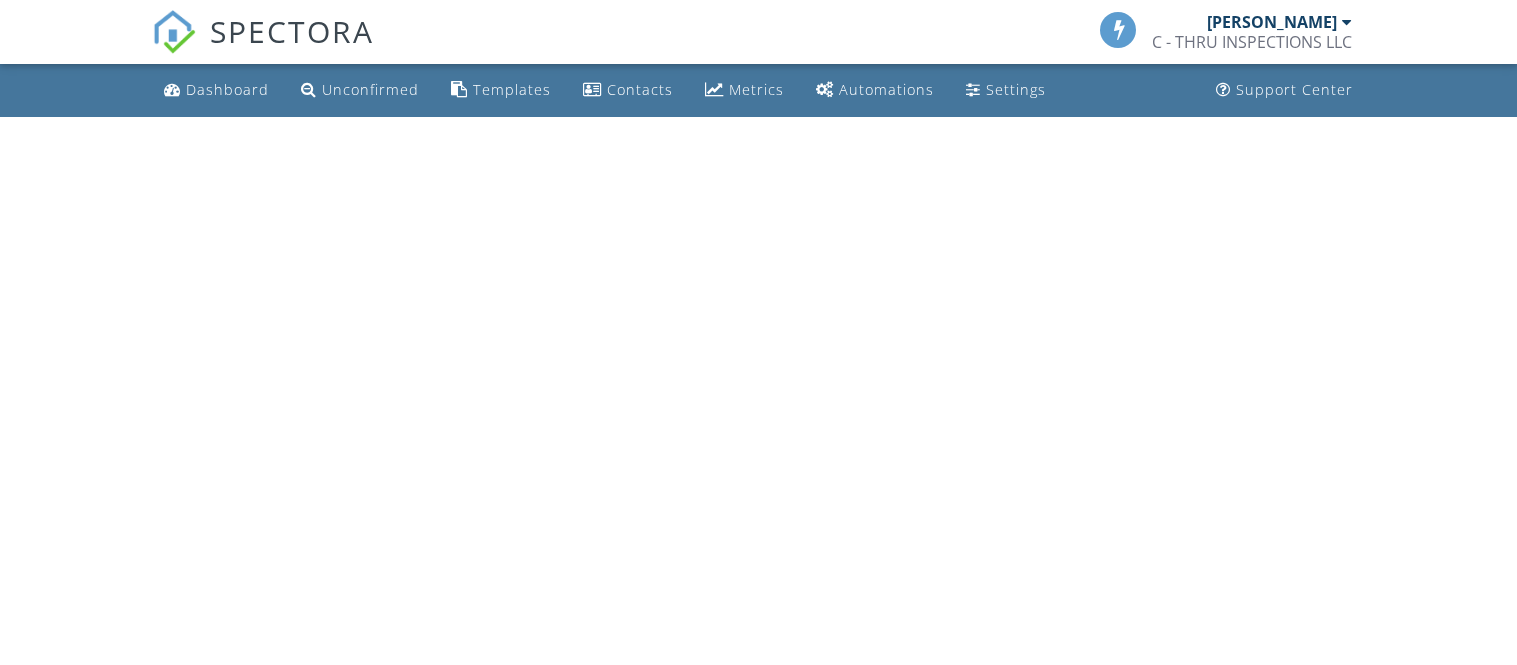 scroll, scrollTop: 0, scrollLeft: 0, axis: both 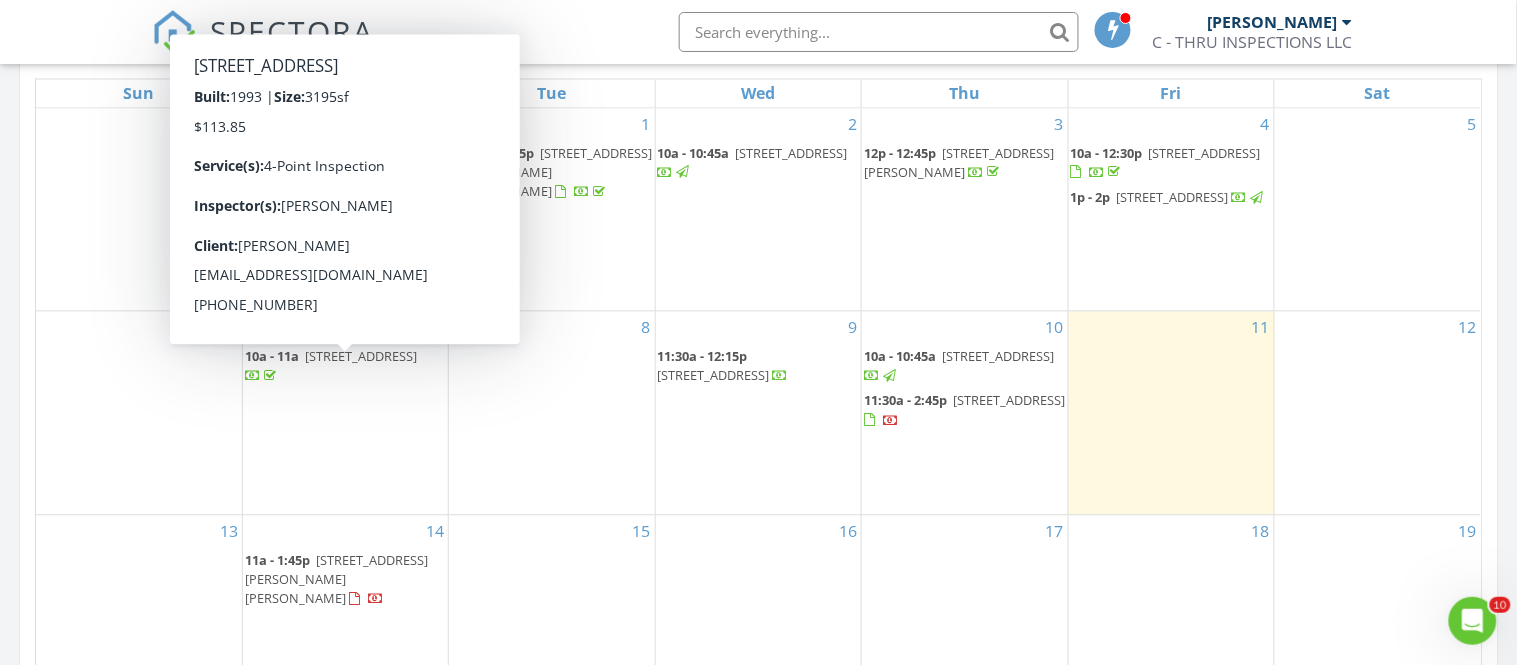 click on "8524 Peconic Dr, Orlando 32835" at bounding box center [361, 357] 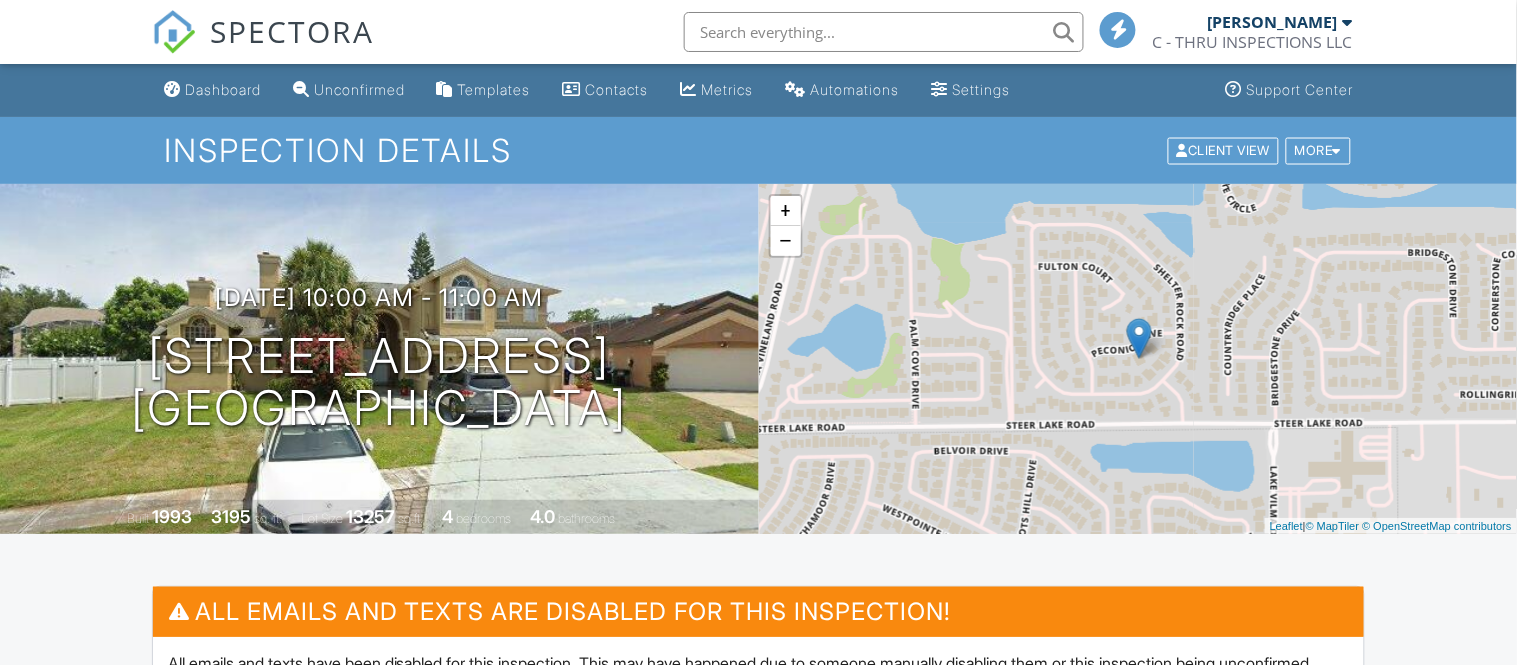 scroll, scrollTop: 72, scrollLeft: 0, axis: vertical 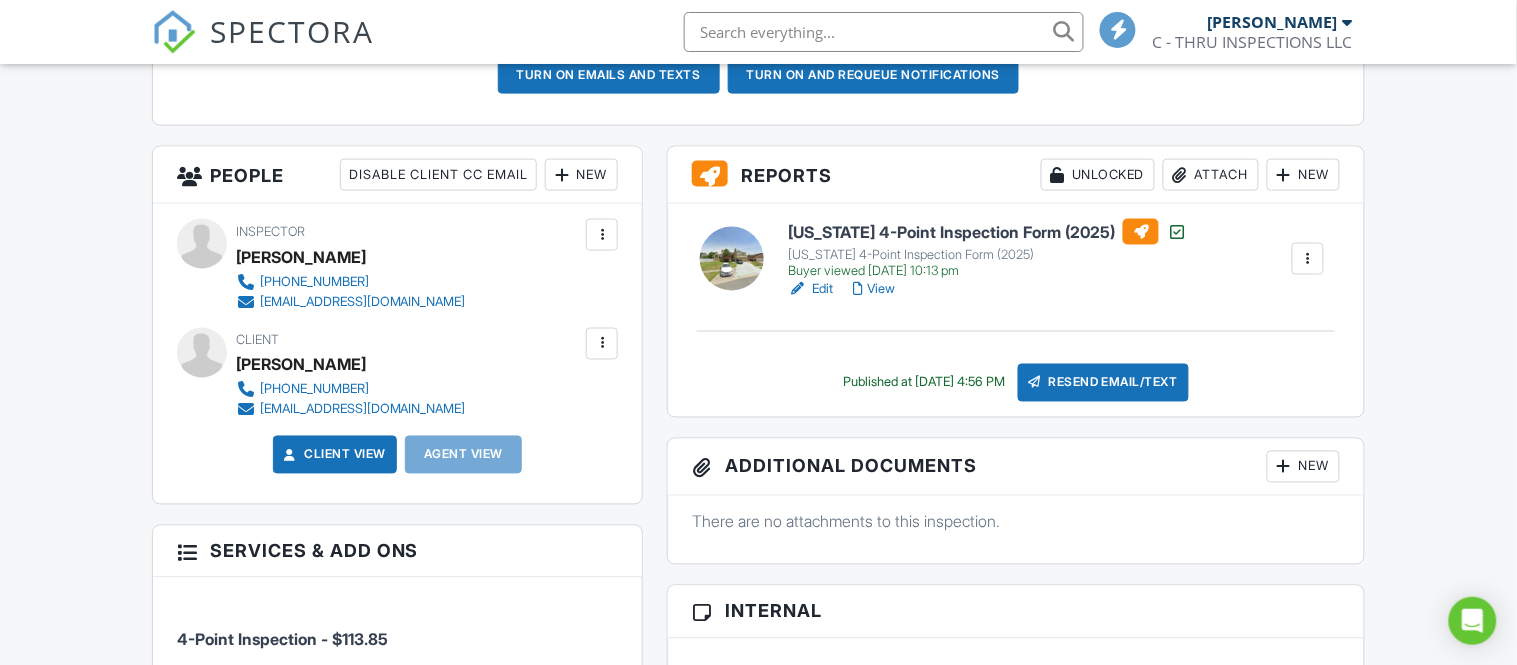 click on "Edit" at bounding box center [810, 289] 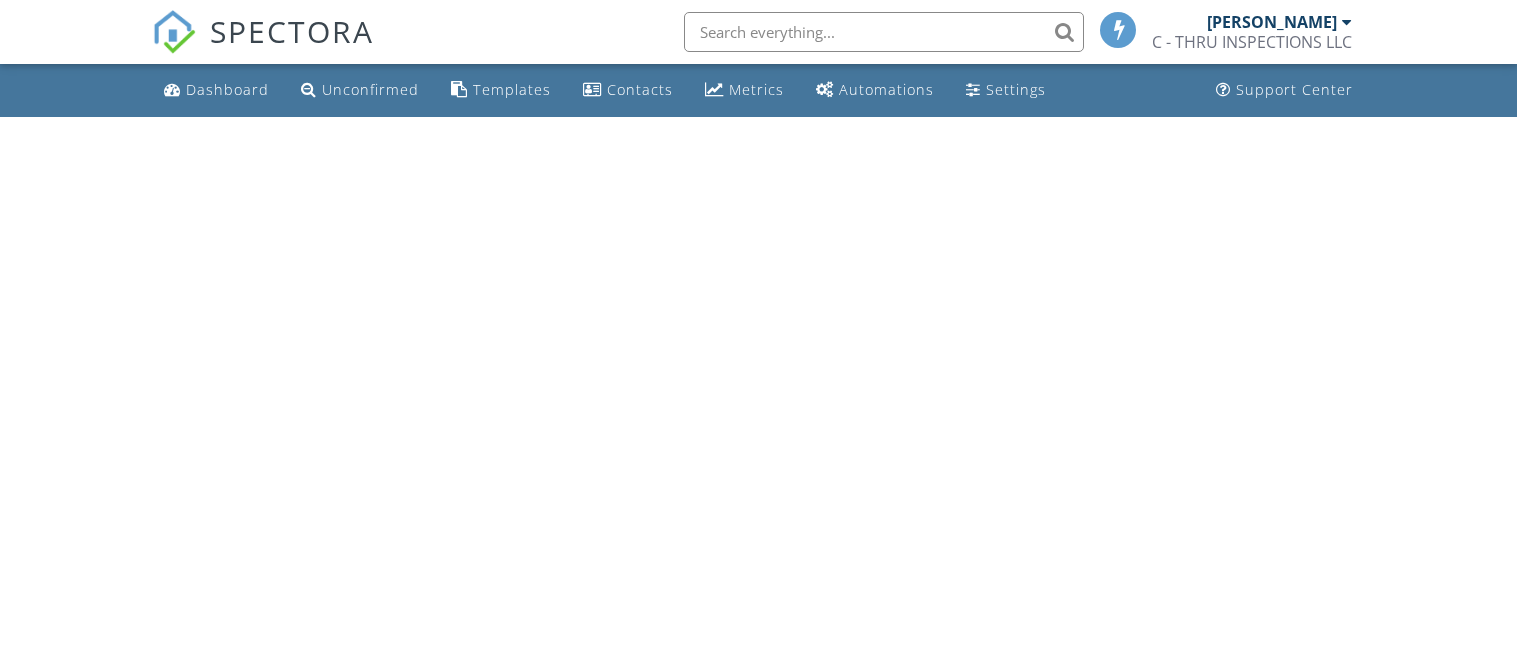 scroll, scrollTop: 0, scrollLeft: 0, axis: both 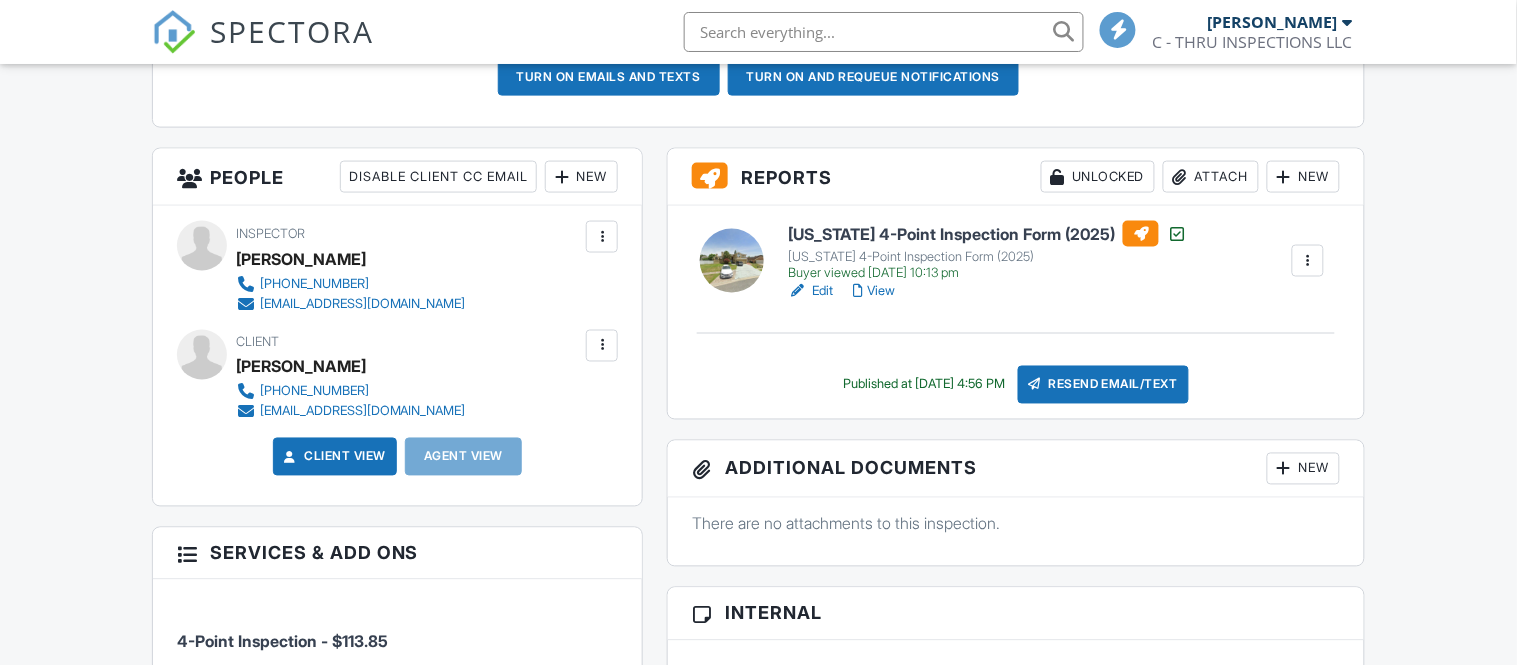 click on "Resend Email/Text" at bounding box center [1104, 385] 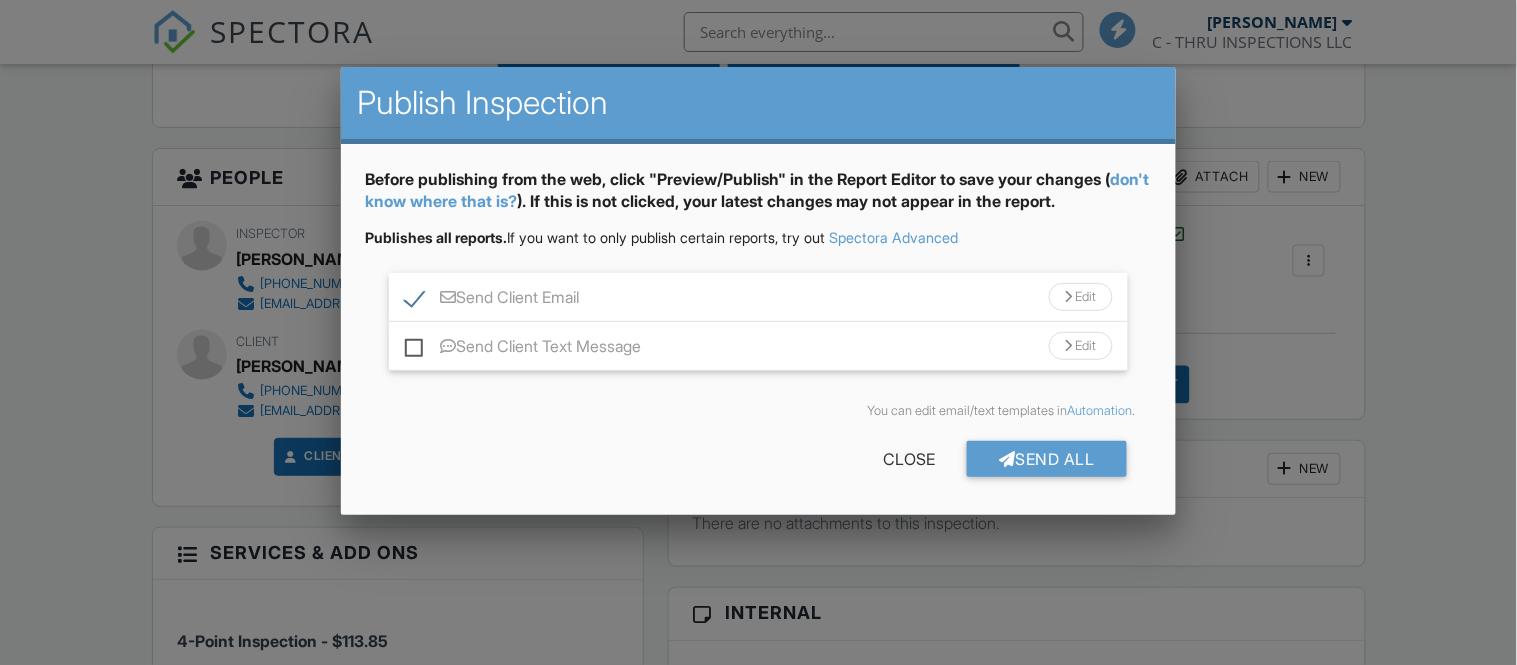click on "Send Client Text Message" at bounding box center [523, 349] 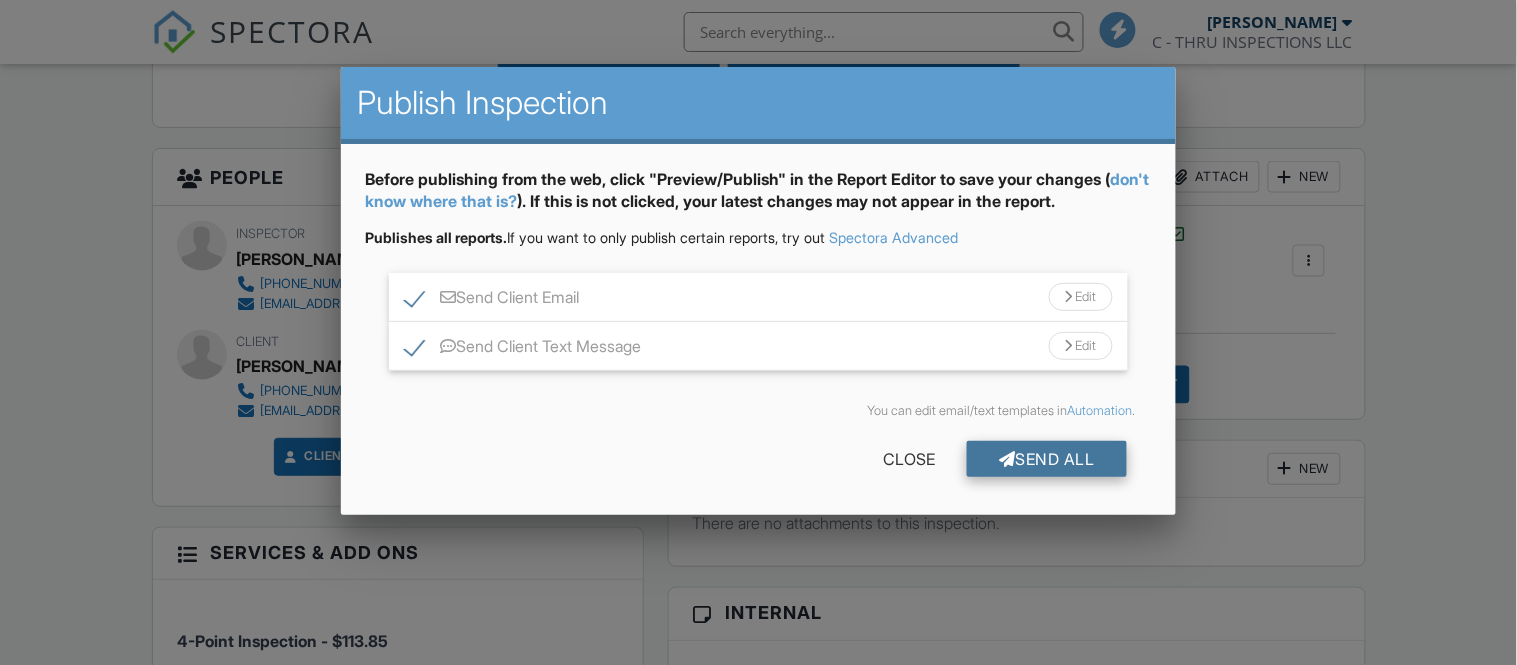 click on "Send All" at bounding box center [1047, 459] 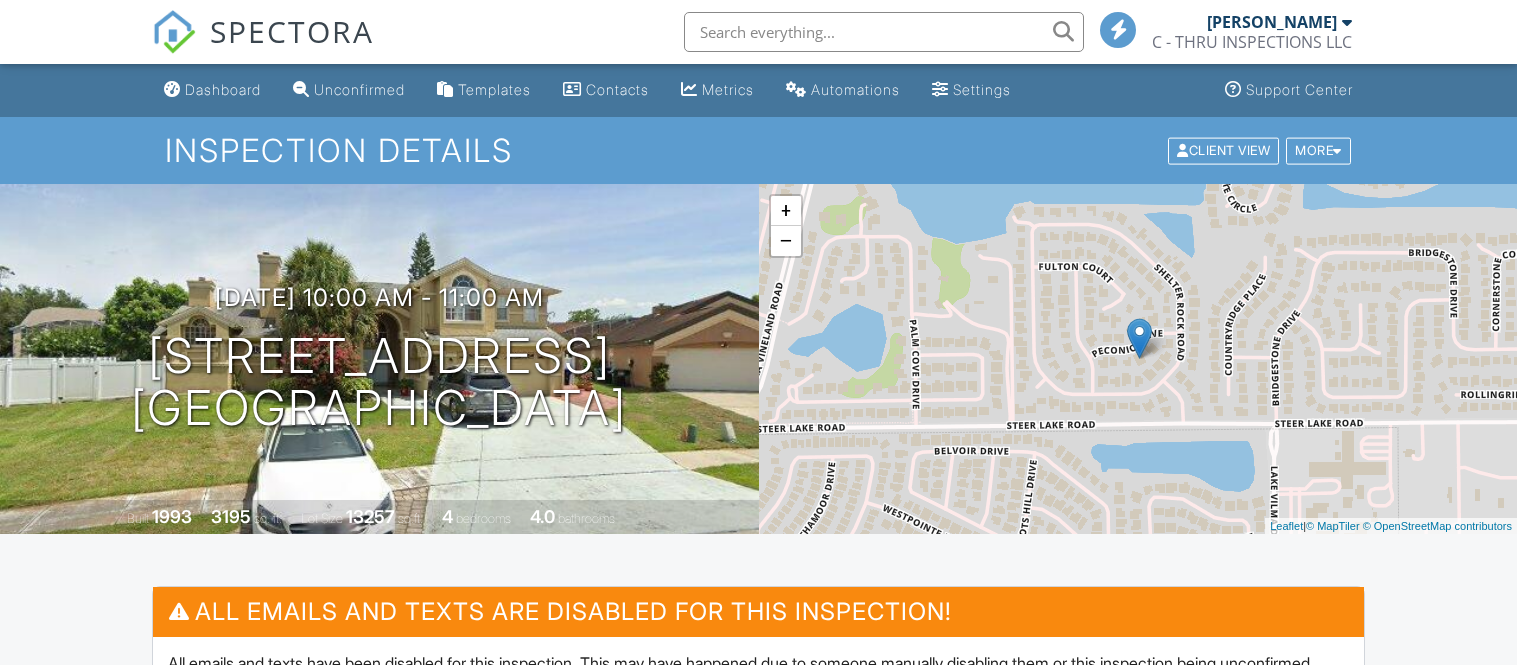 scroll, scrollTop: 653, scrollLeft: 0, axis: vertical 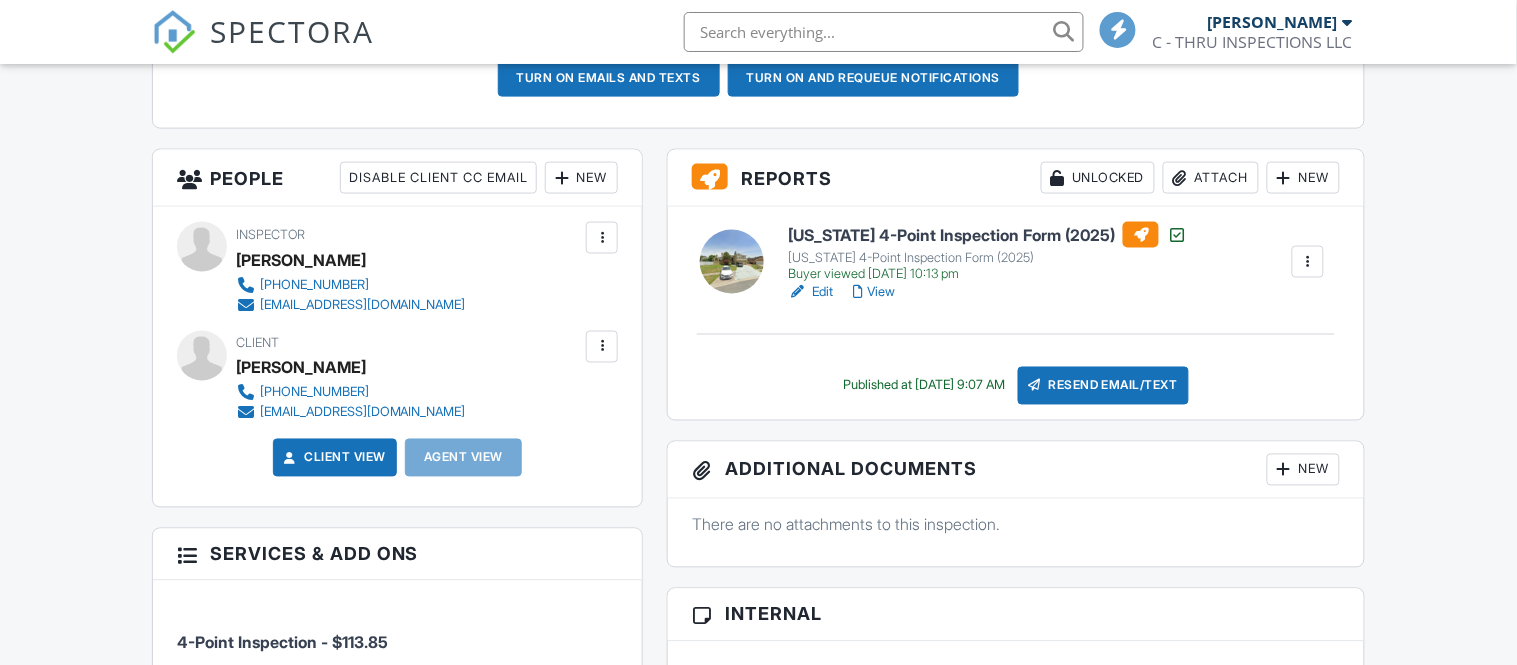click on "View" at bounding box center (874, 292) 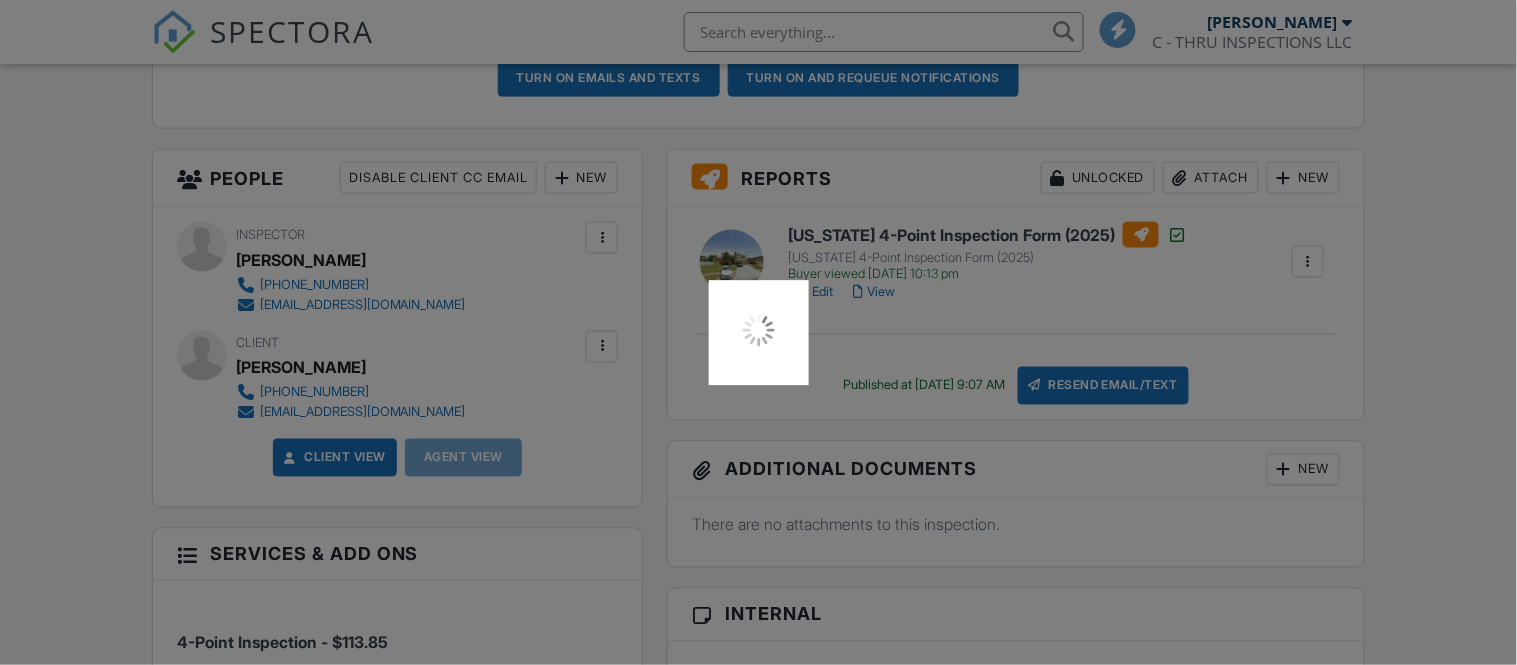 scroll, scrollTop: 653, scrollLeft: 0, axis: vertical 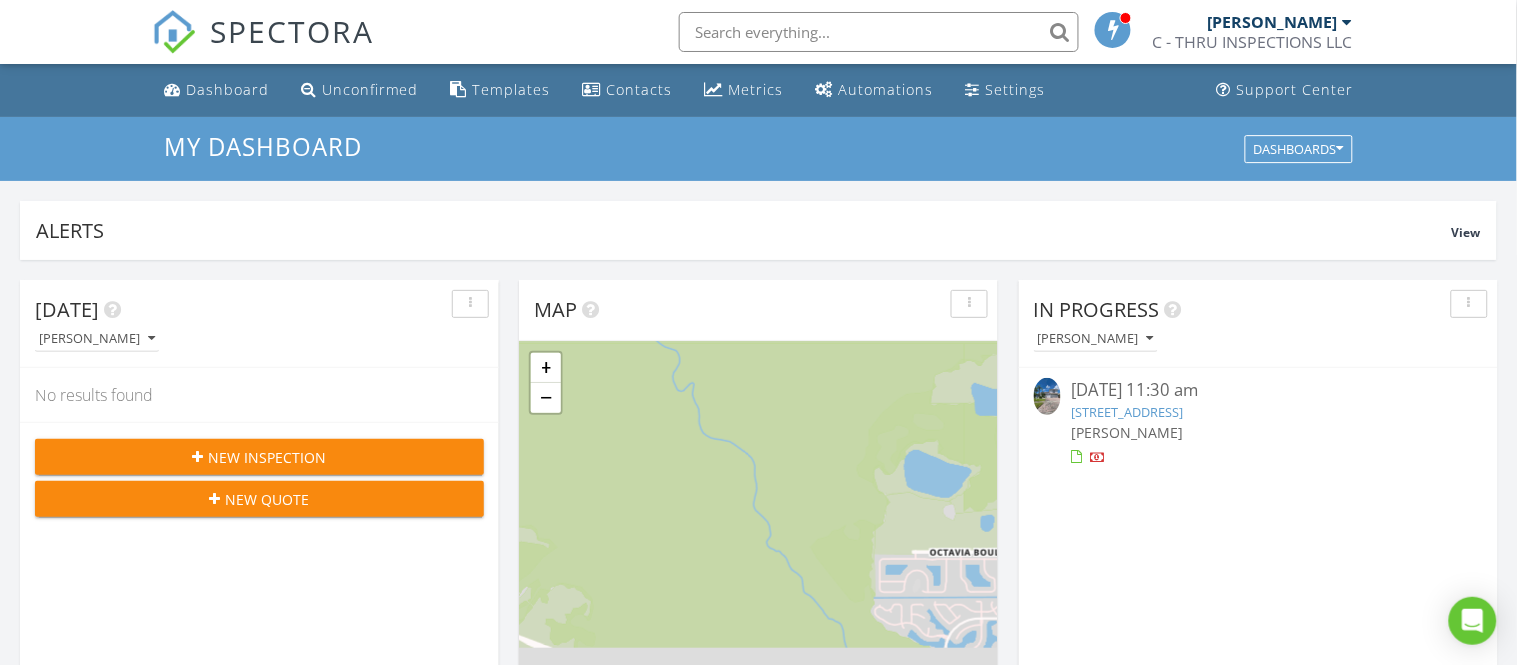 click on "[PERSON_NAME]" at bounding box center [1258, 432] 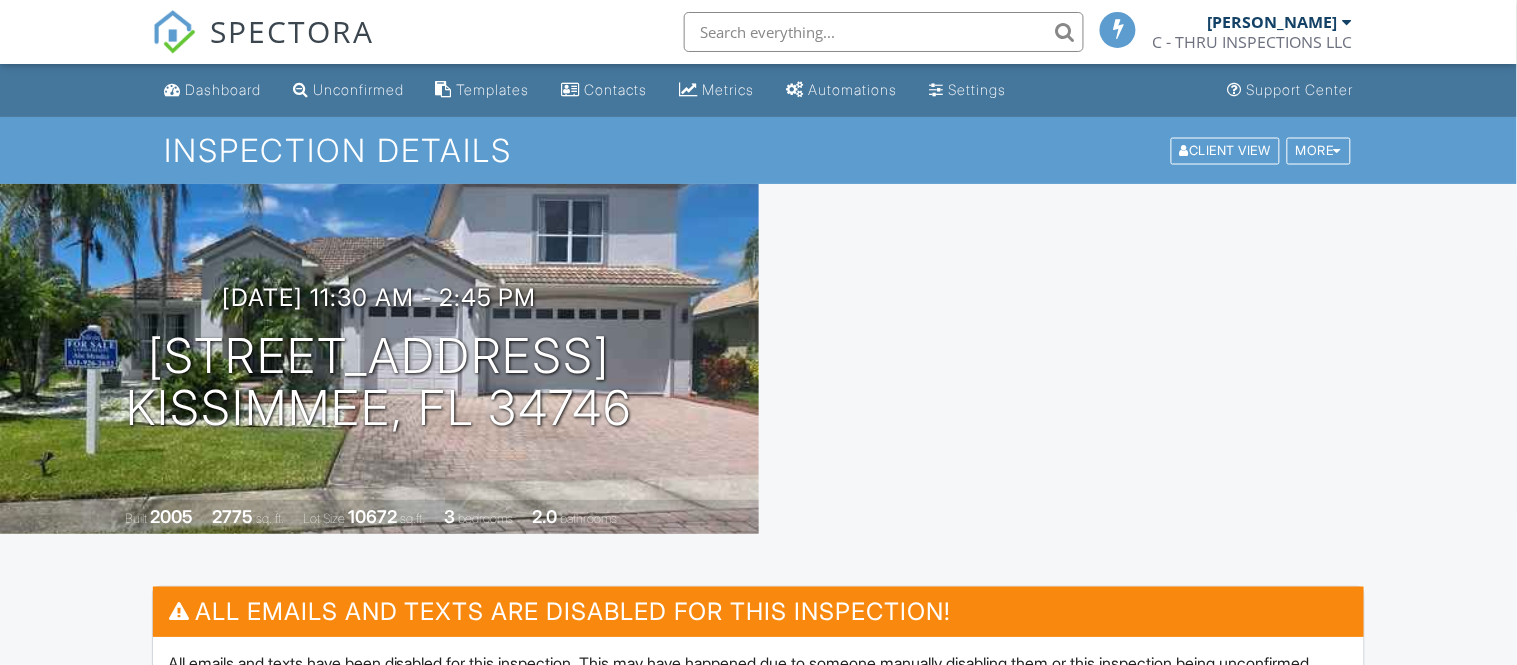 scroll, scrollTop: 248, scrollLeft: 0, axis: vertical 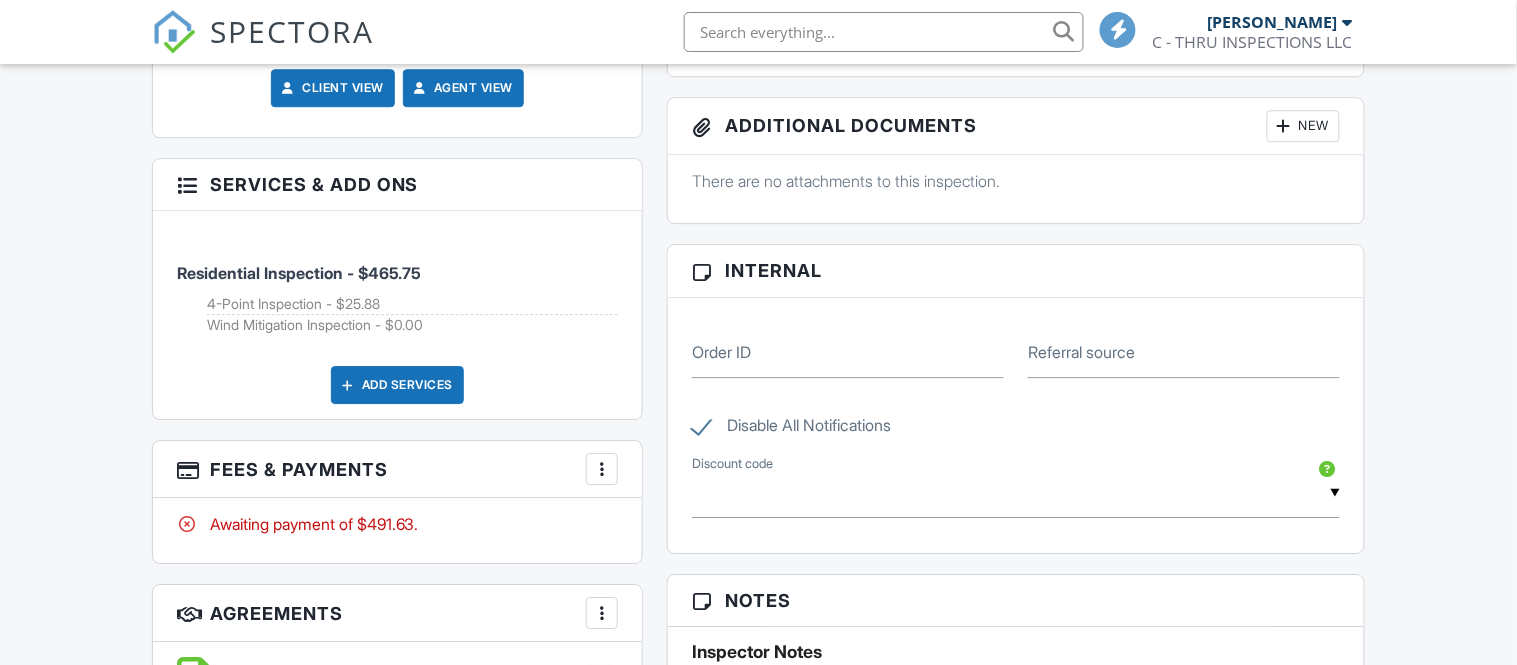 click on "More" at bounding box center (602, 469) 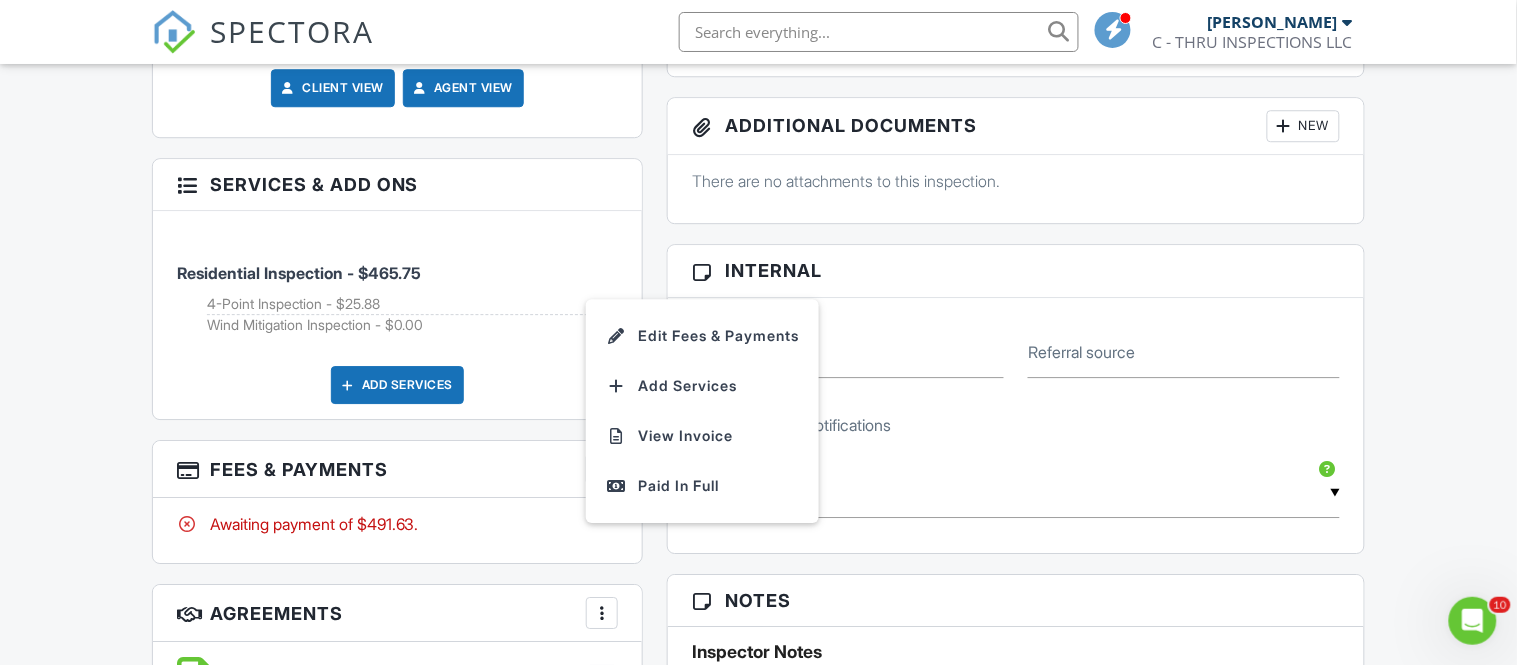 scroll, scrollTop: 0, scrollLeft: 0, axis: both 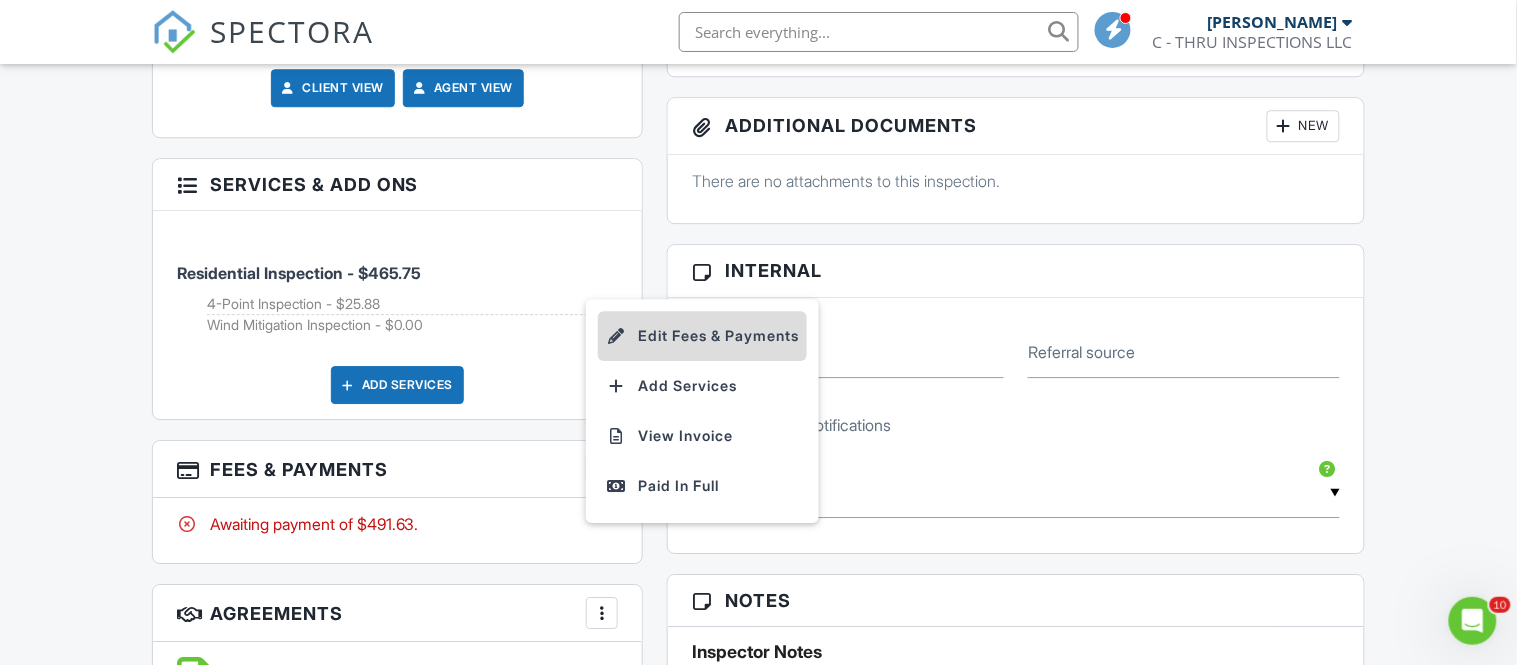 click on "Edit Fees & Payments" at bounding box center (702, 336) 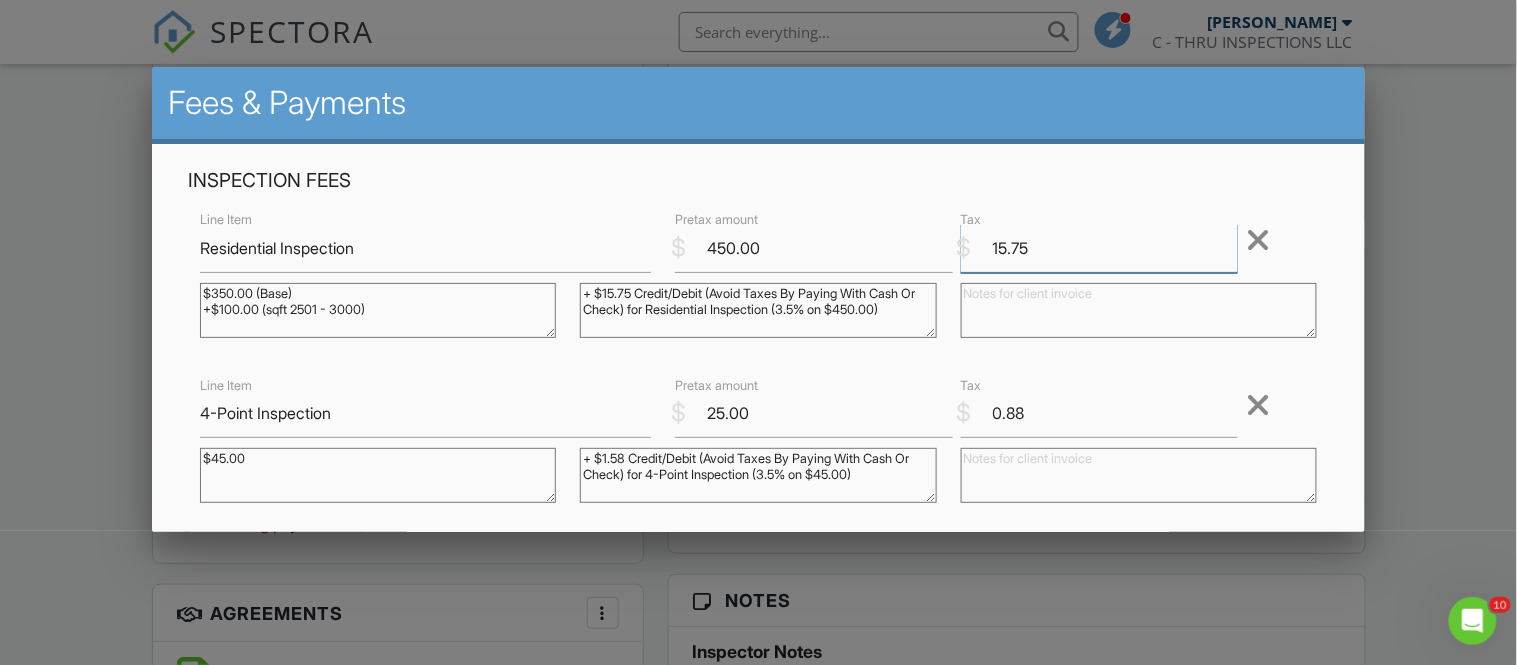 click on "15.75" at bounding box center [1099, 248] 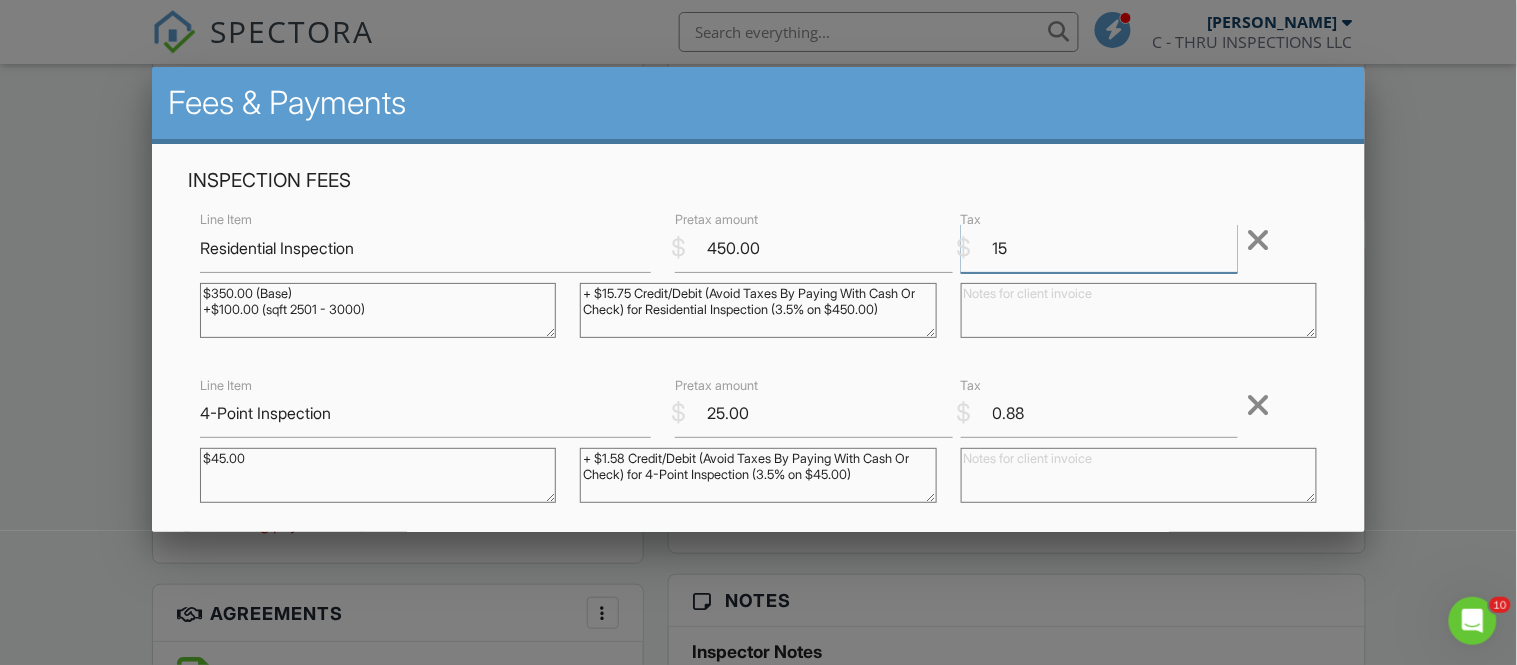type on "1" 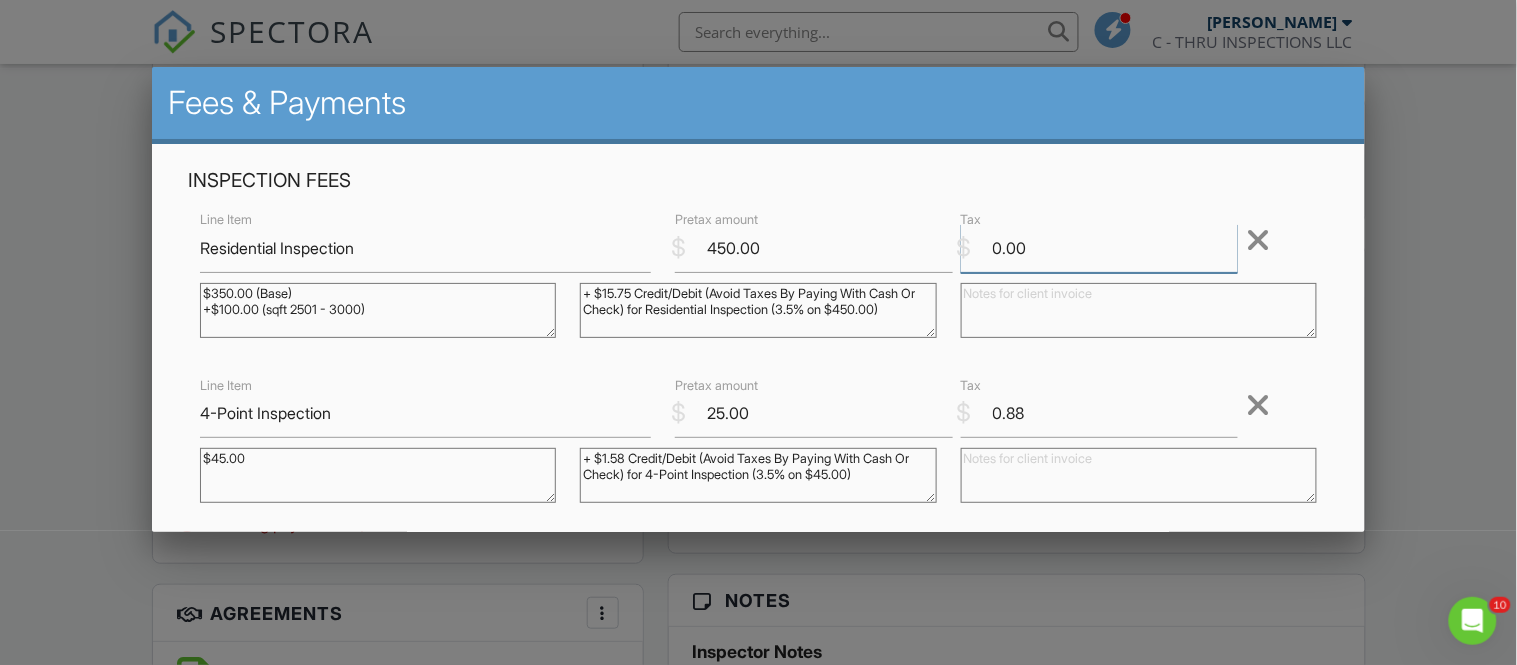type on "0.00" 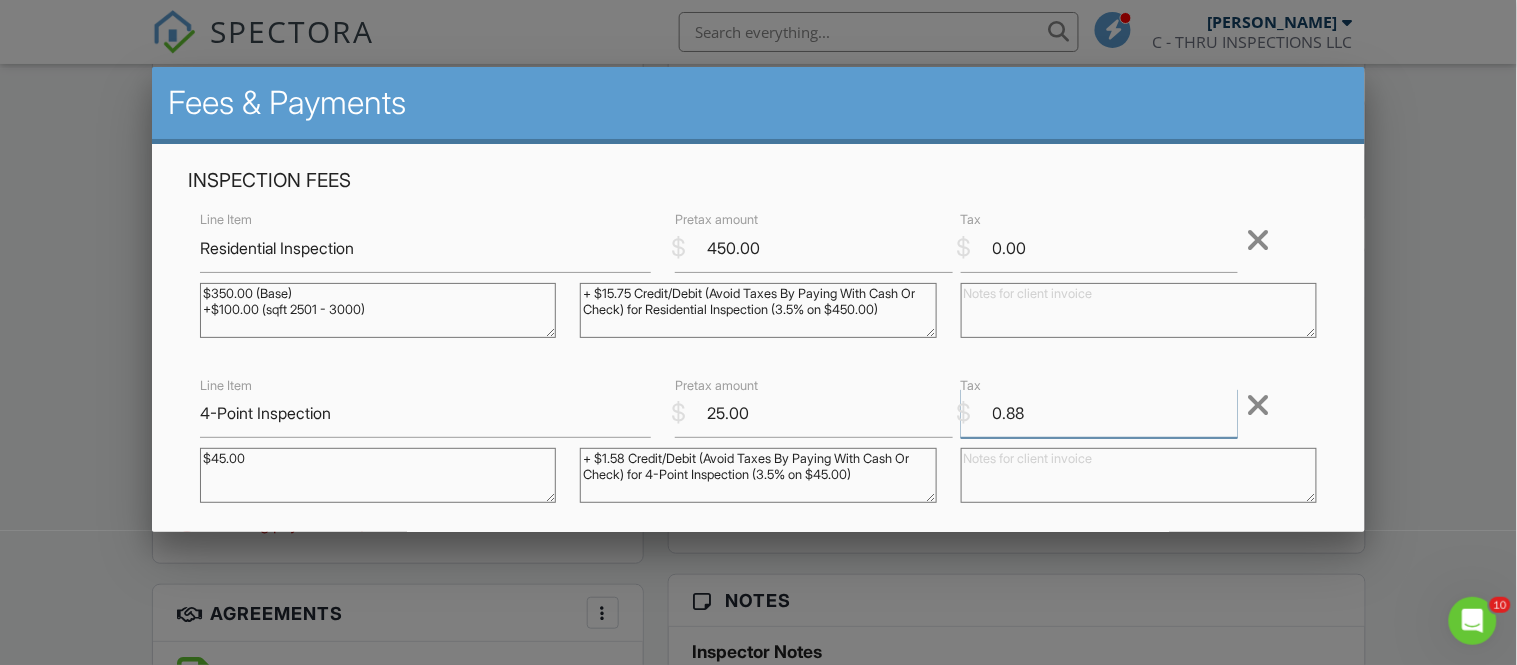 click on "0.88" at bounding box center [1099, 413] 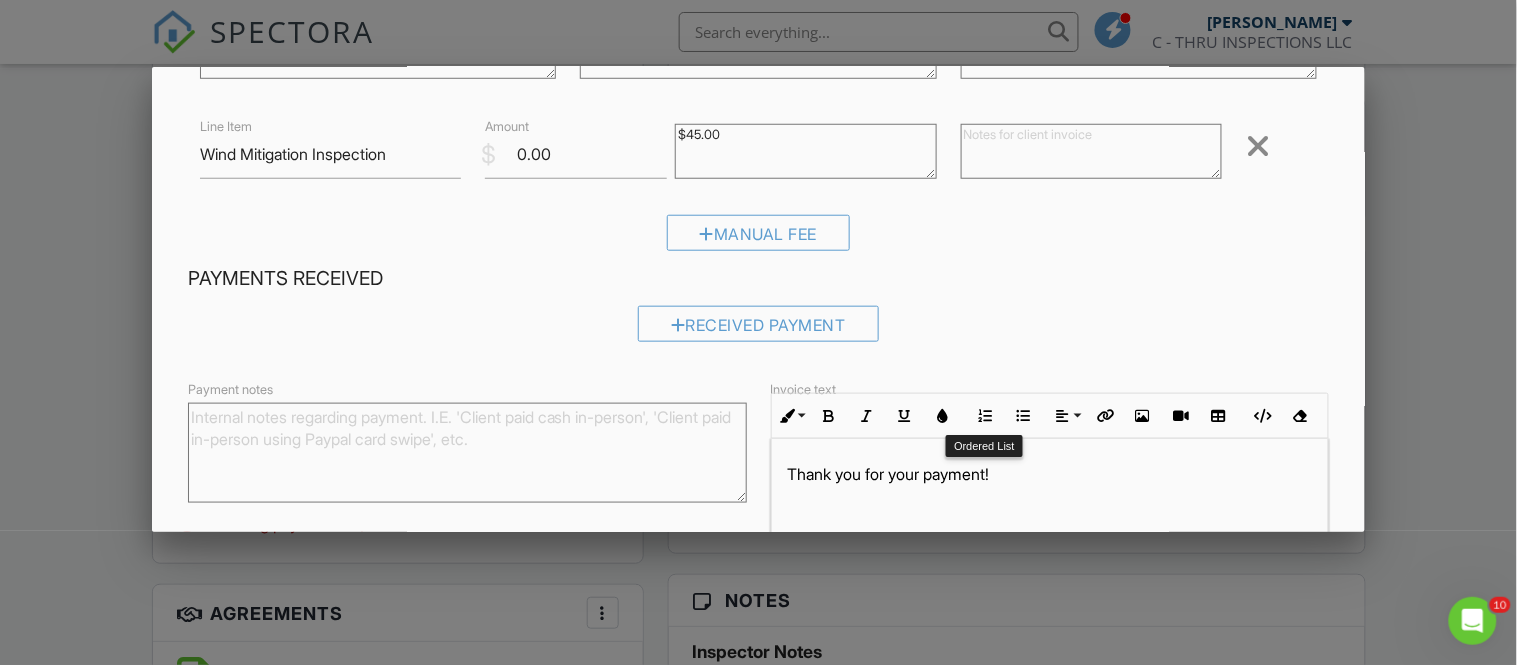 scroll, scrollTop: 425, scrollLeft: 0, axis: vertical 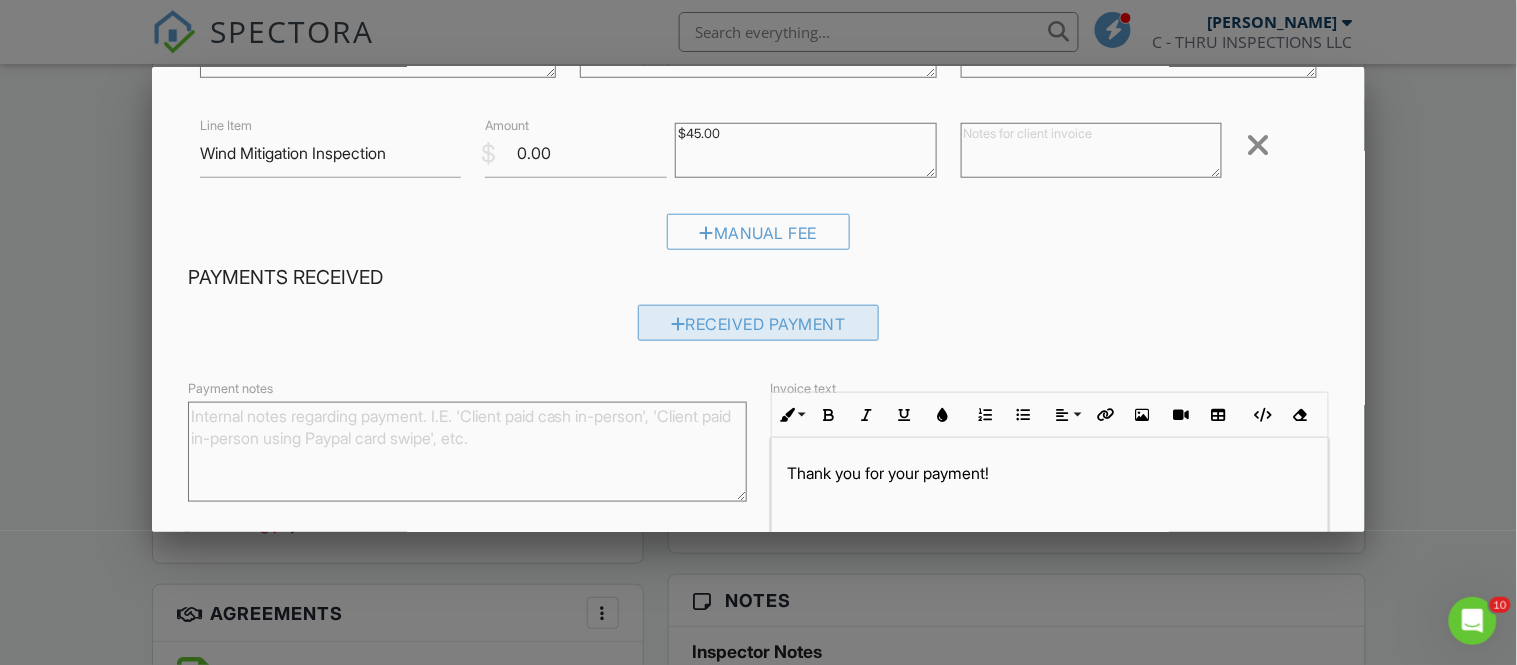 type on "-0.02" 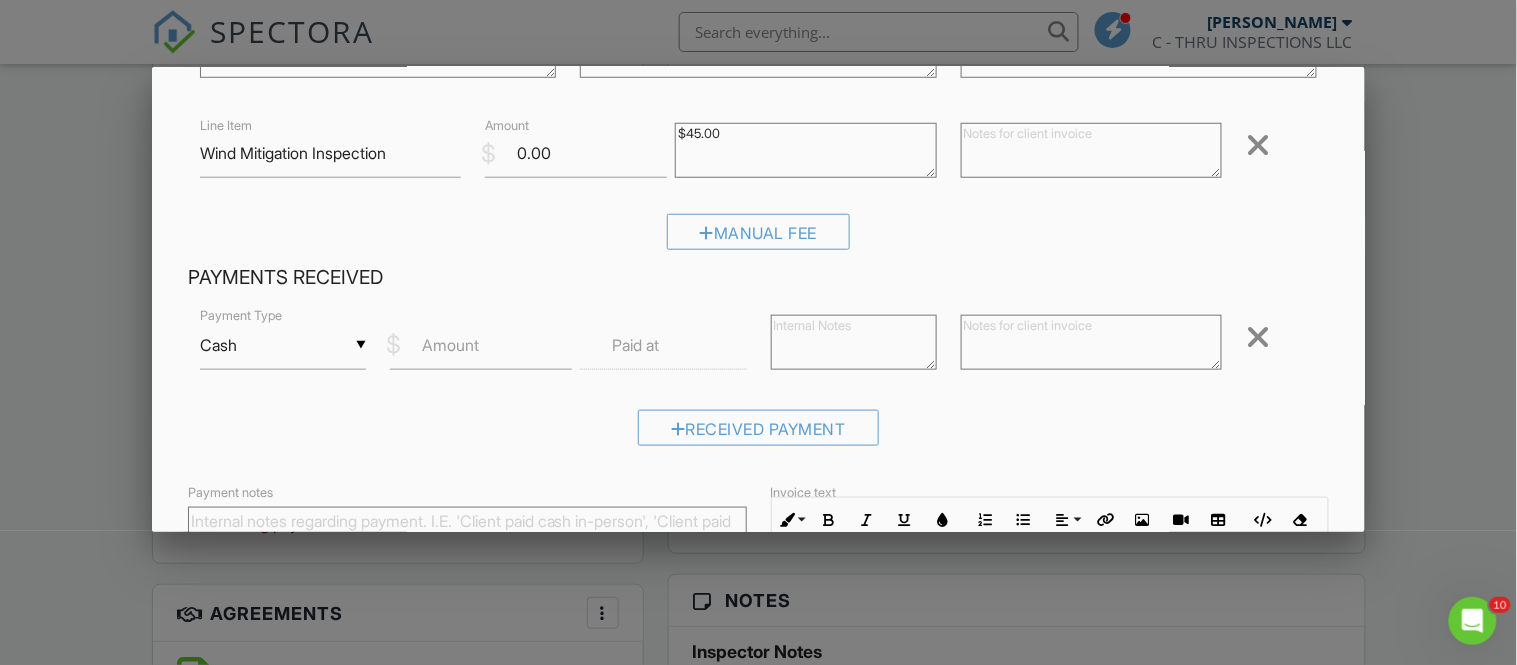 click on "Cash" at bounding box center [283, 345] 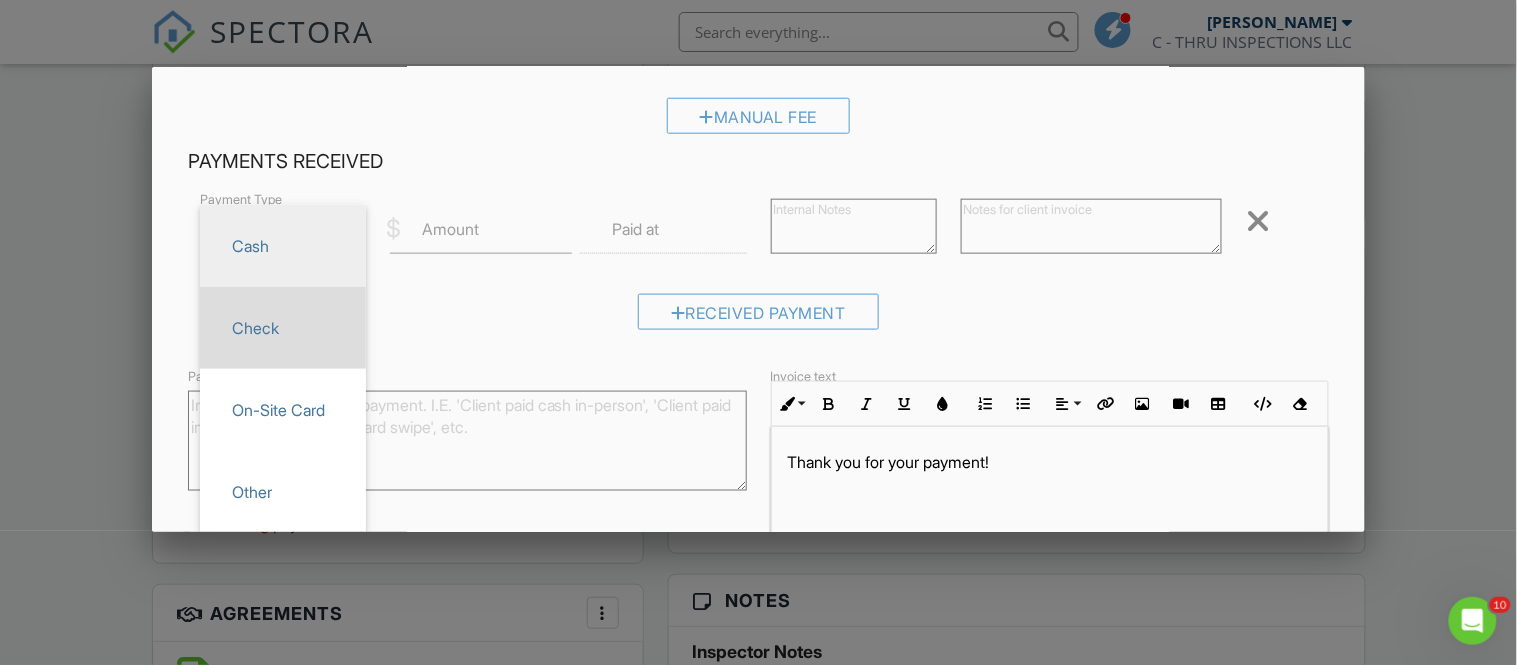 scroll, scrollTop: 547, scrollLeft: 0, axis: vertical 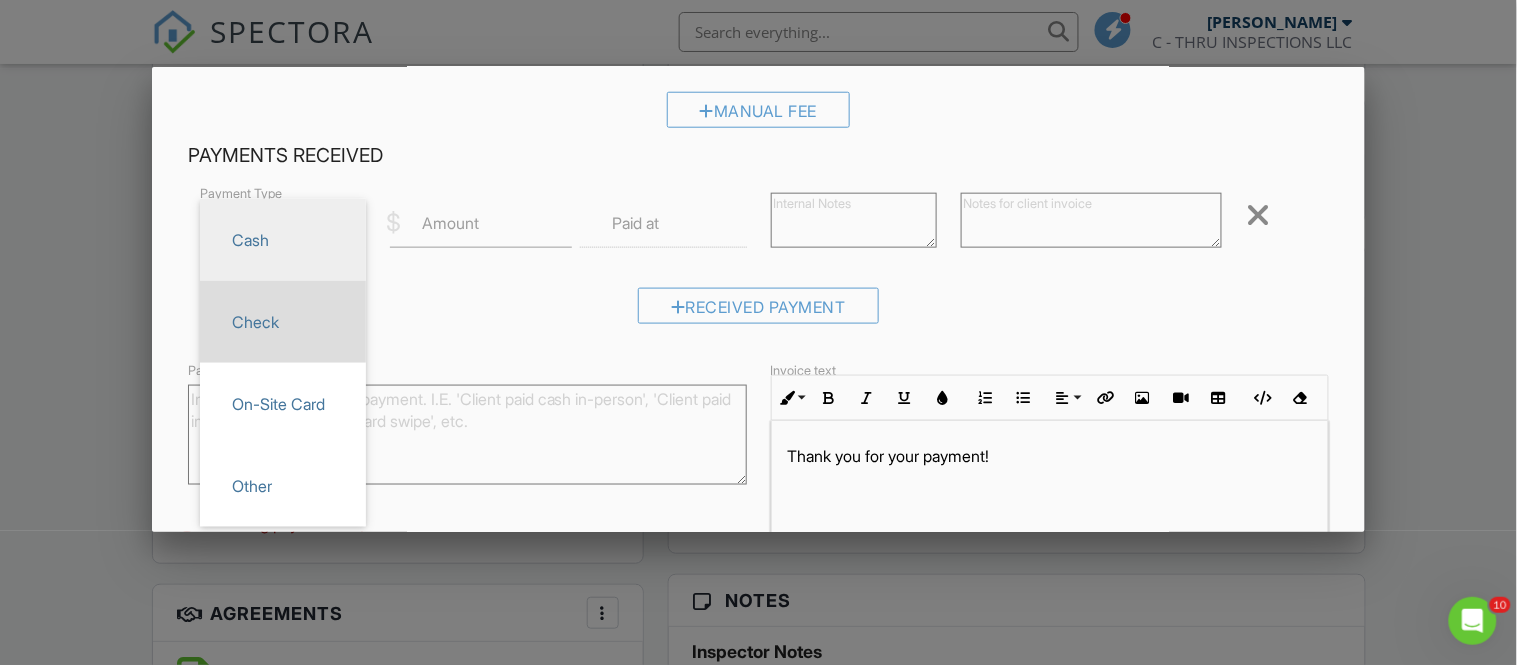click on "Other" at bounding box center (283, 486) 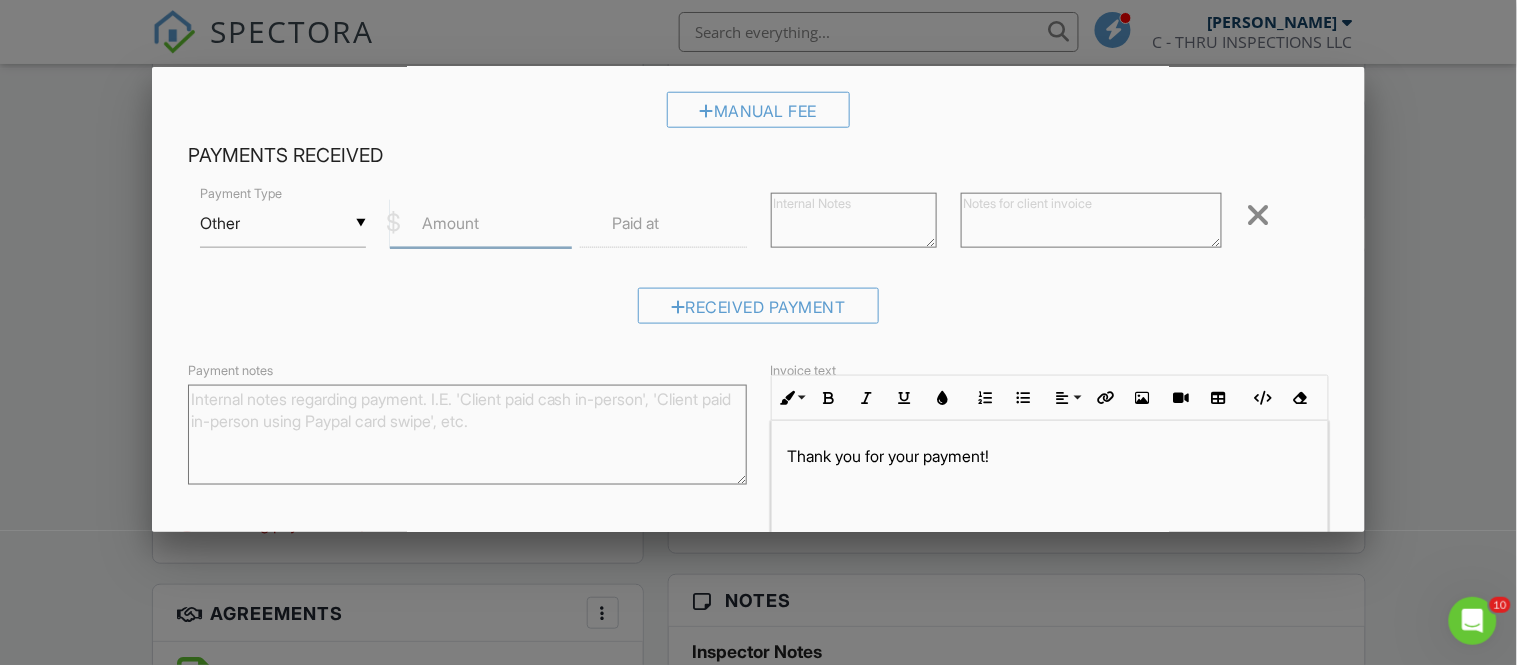 click on "Amount" at bounding box center [481, 223] 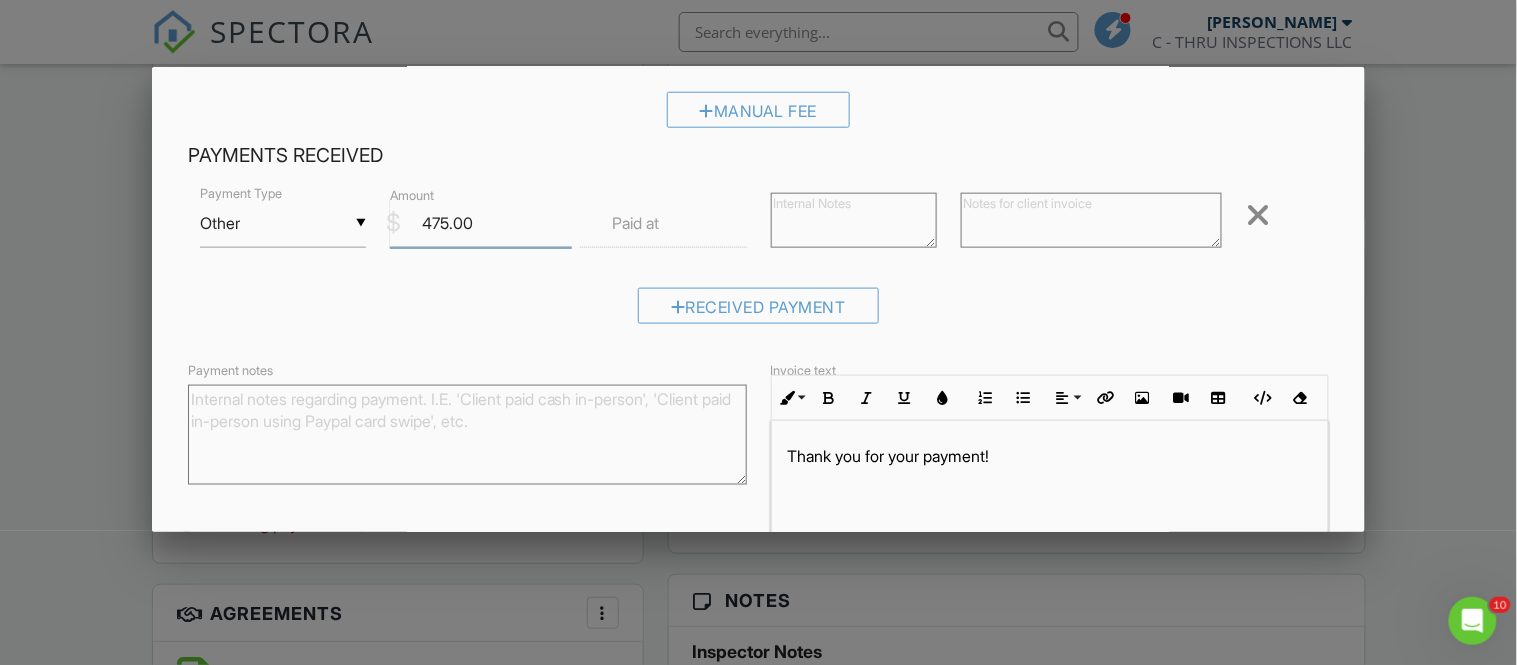 type on "475.00" 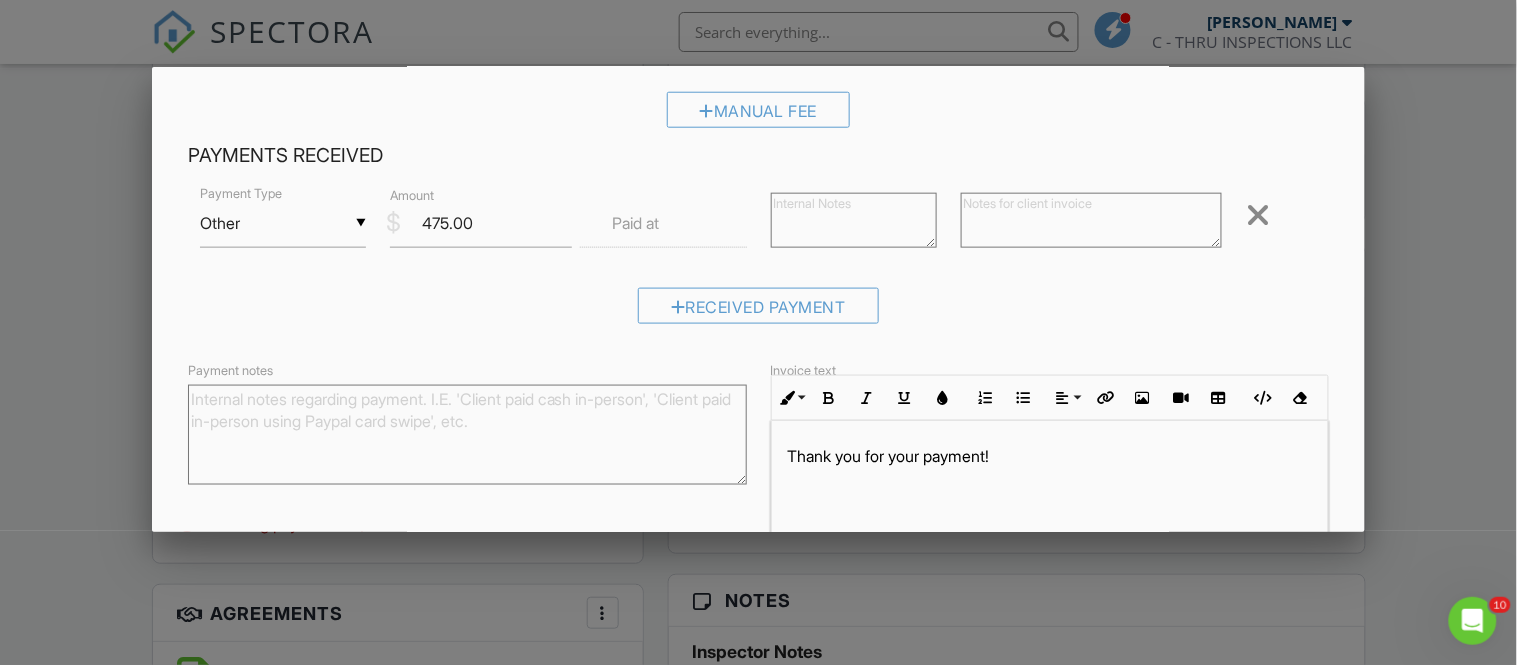 click at bounding box center (854, 220) 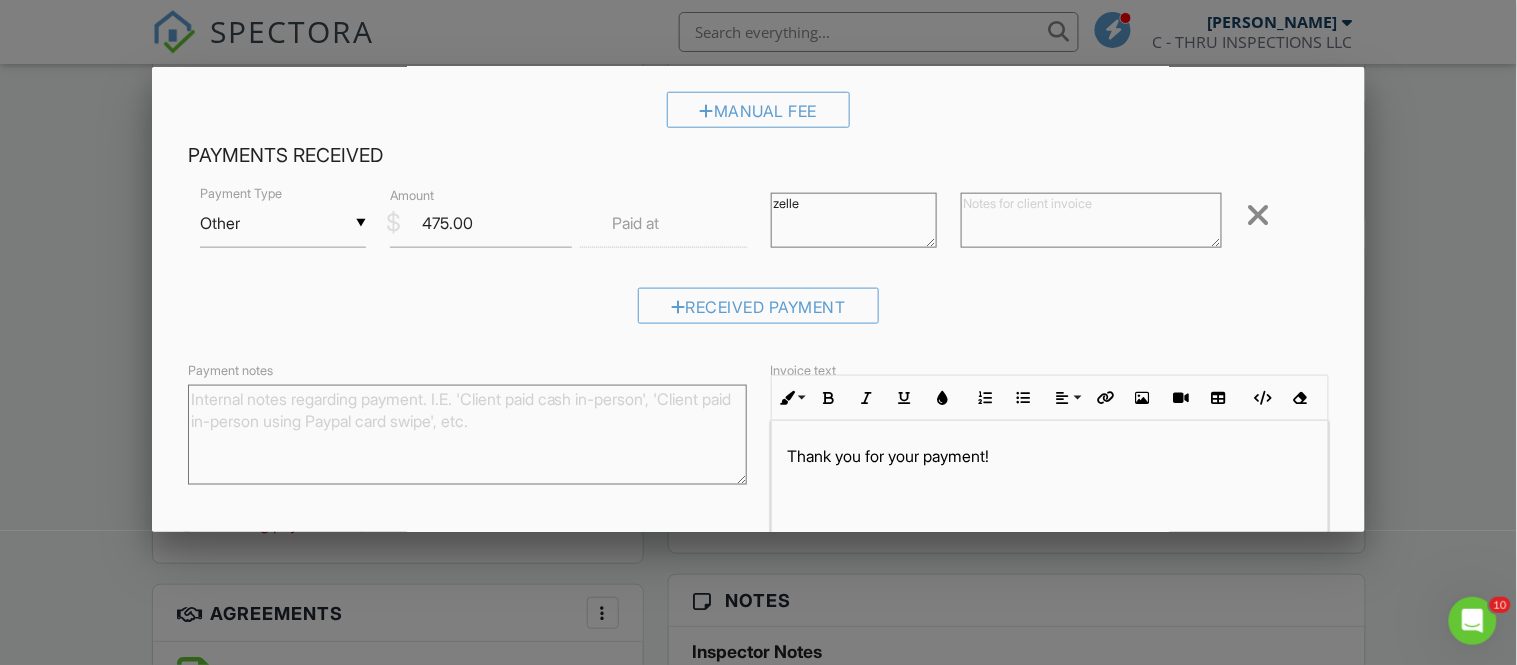 type on "zelle" 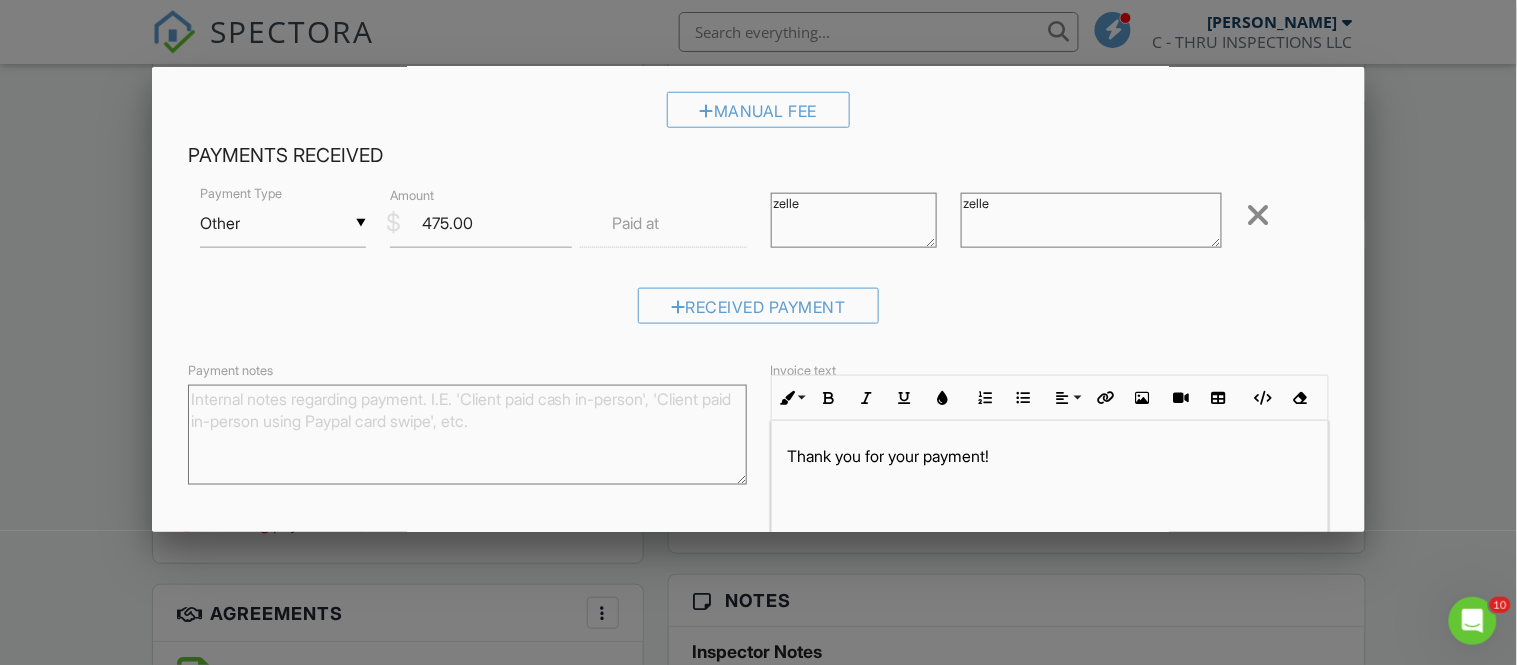 type on "zelle" 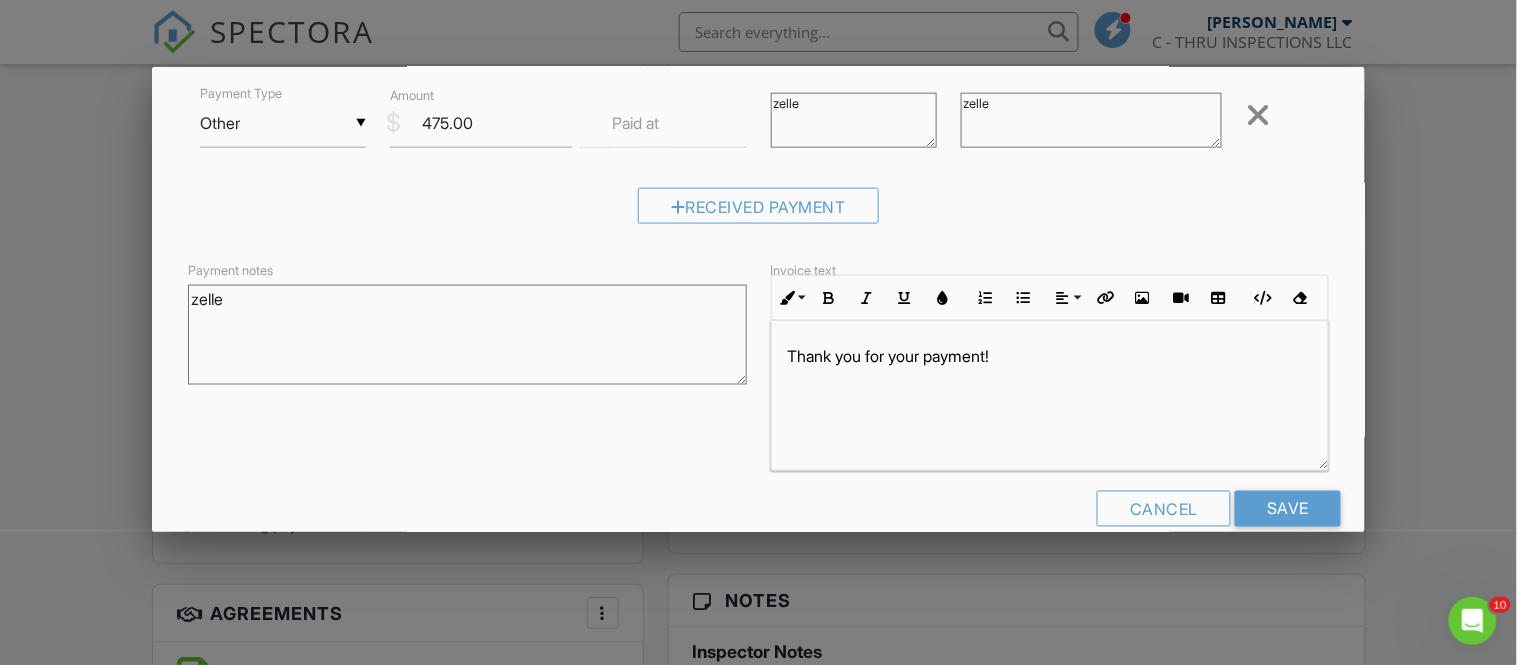 scroll, scrollTop: 682, scrollLeft: 0, axis: vertical 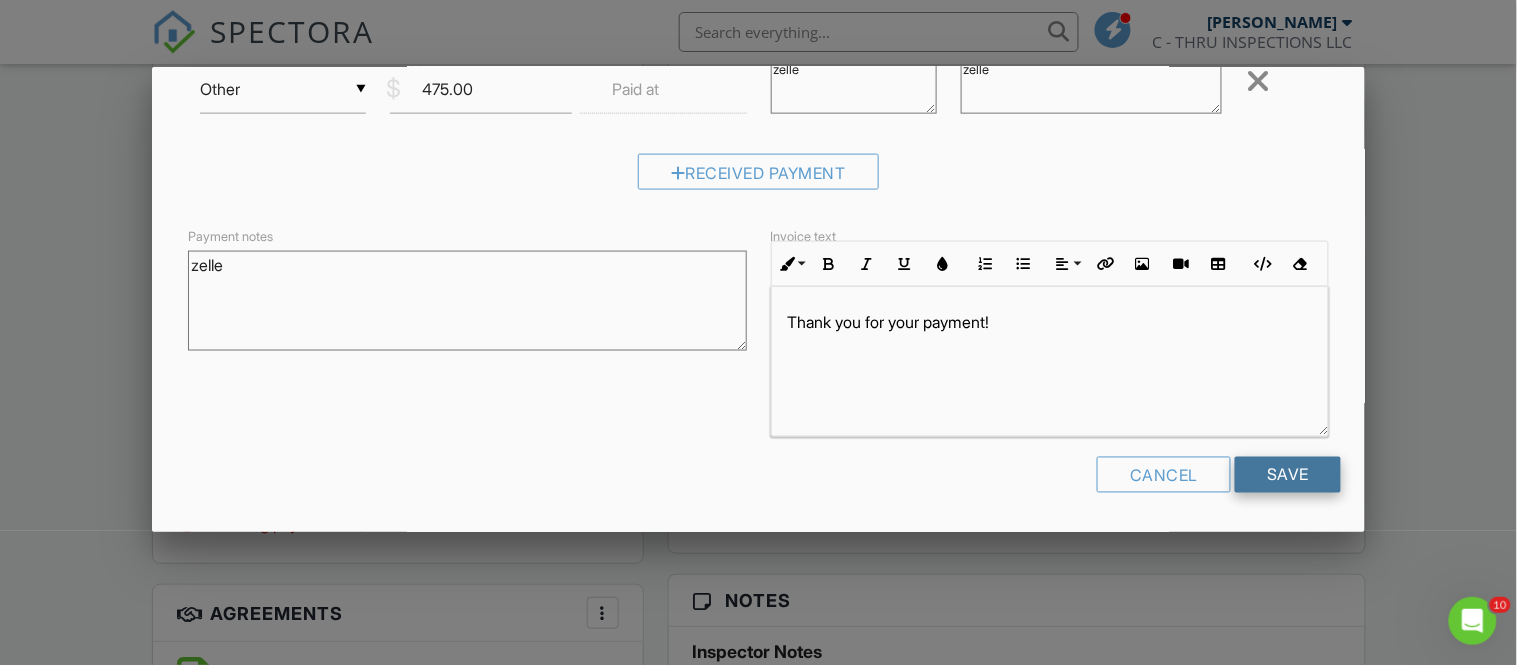 type on "zelle" 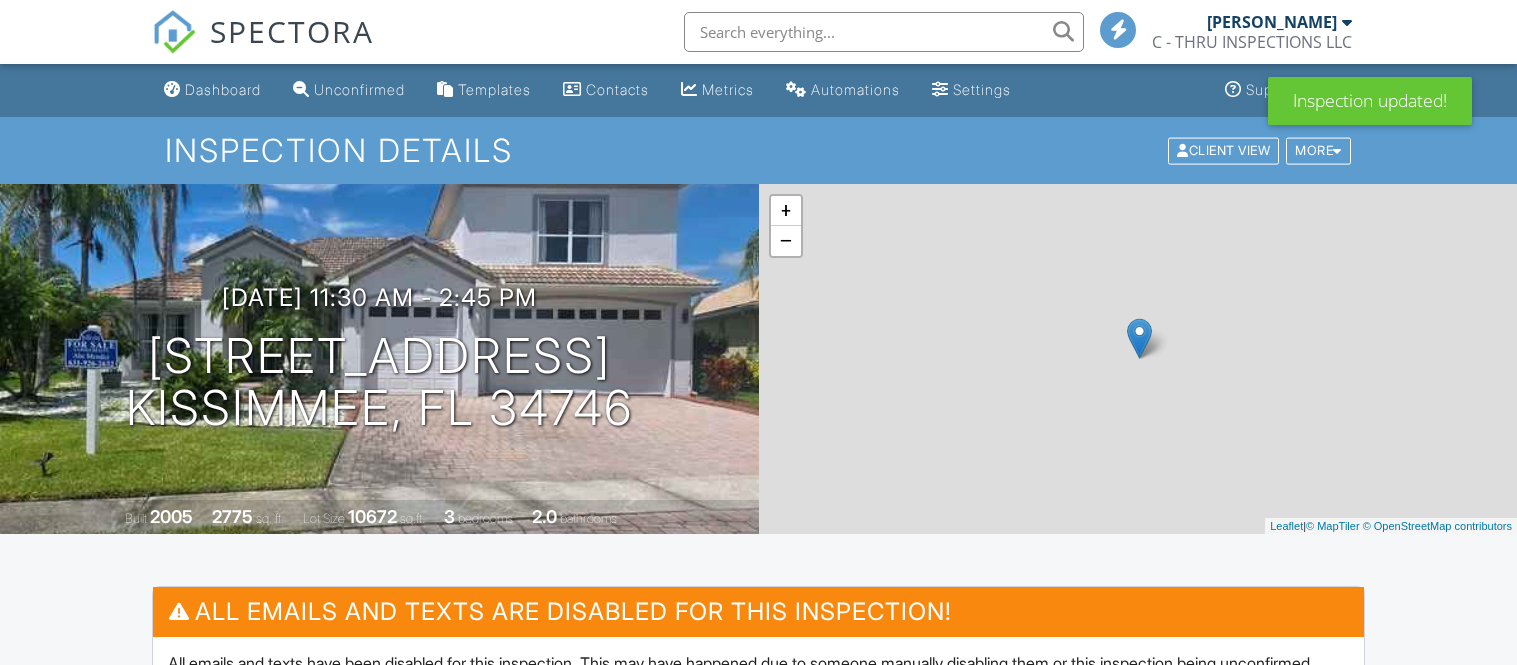 scroll, scrollTop: 0, scrollLeft: 0, axis: both 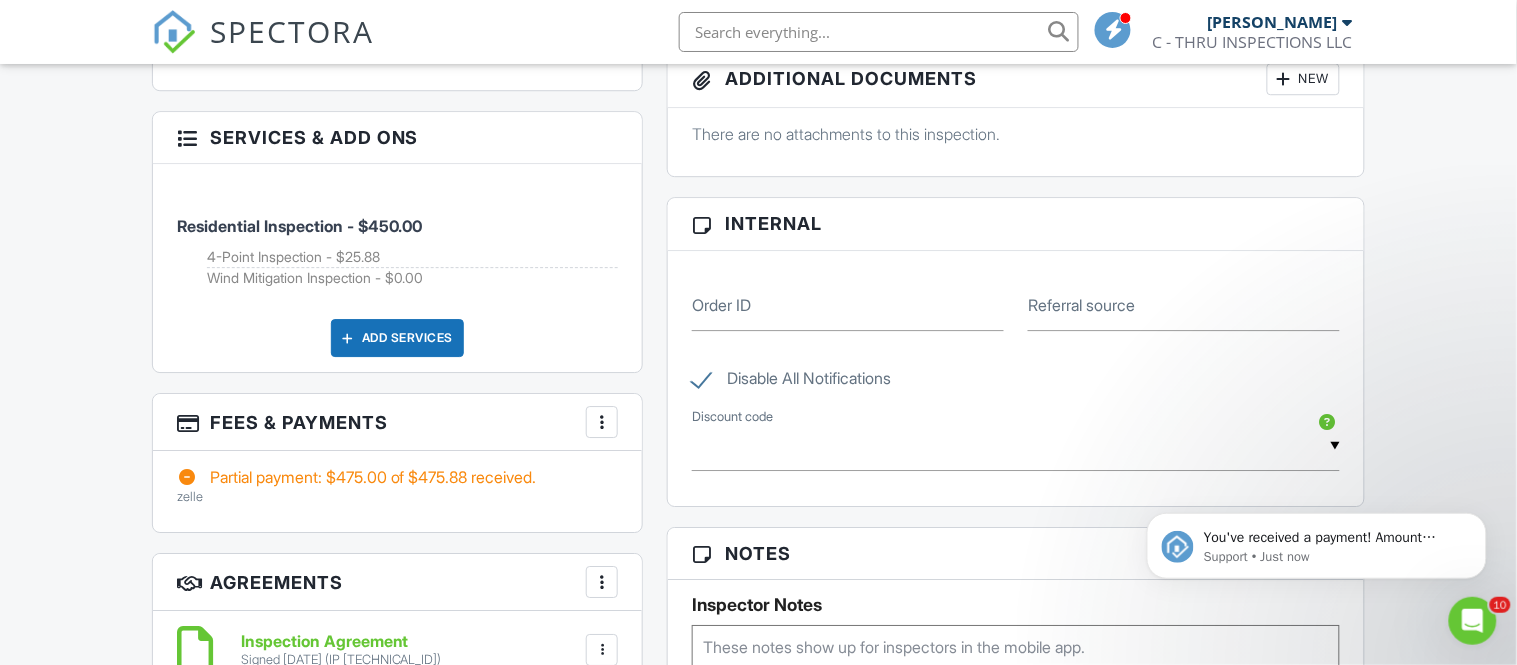 click at bounding box center (602, 422) 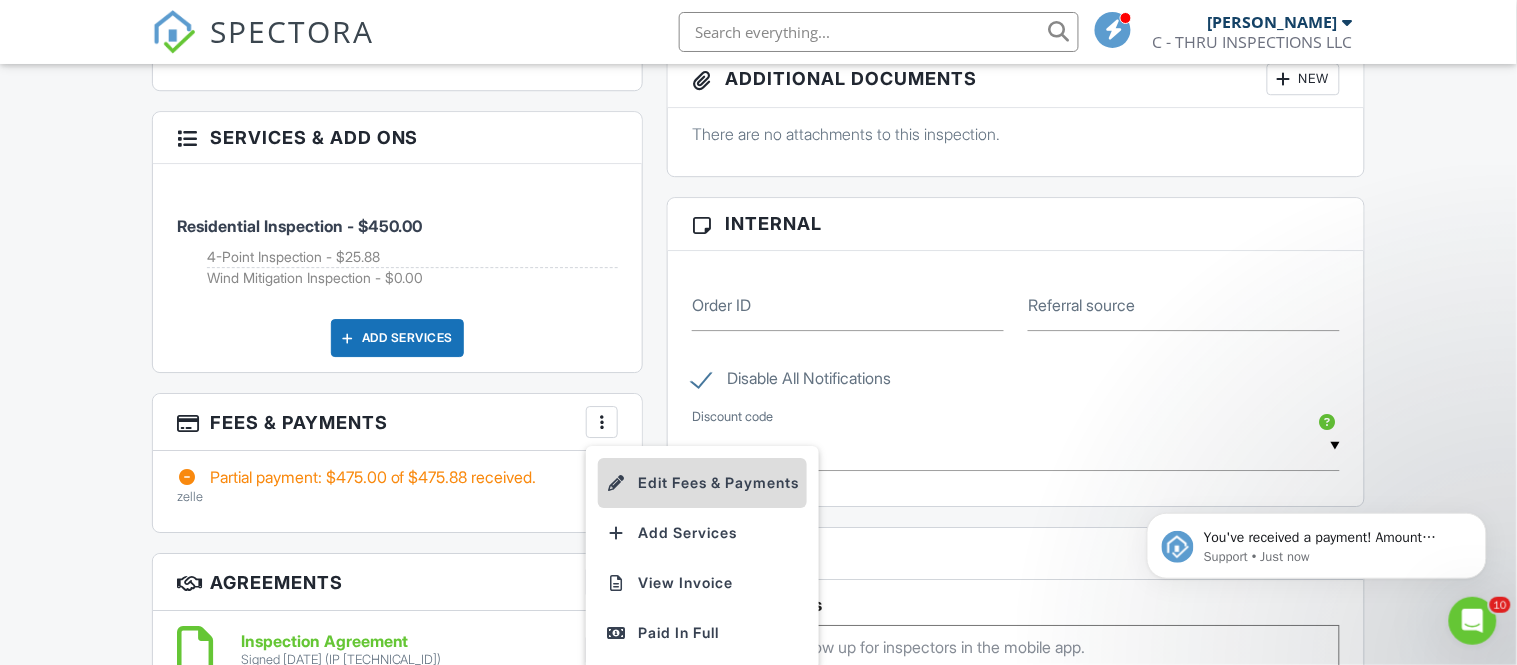 click on "Edit Fees & Payments" at bounding box center (702, 483) 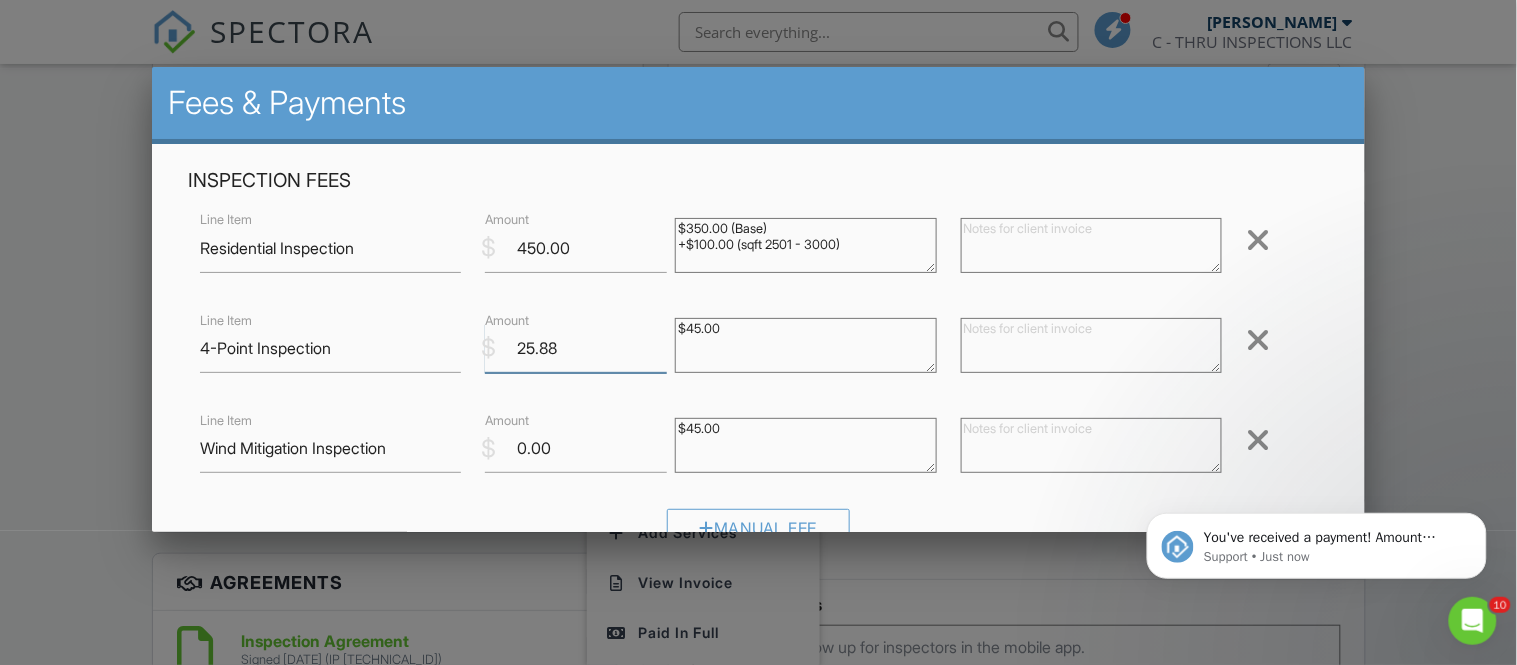 click on "25.88" at bounding box center (576, 348) 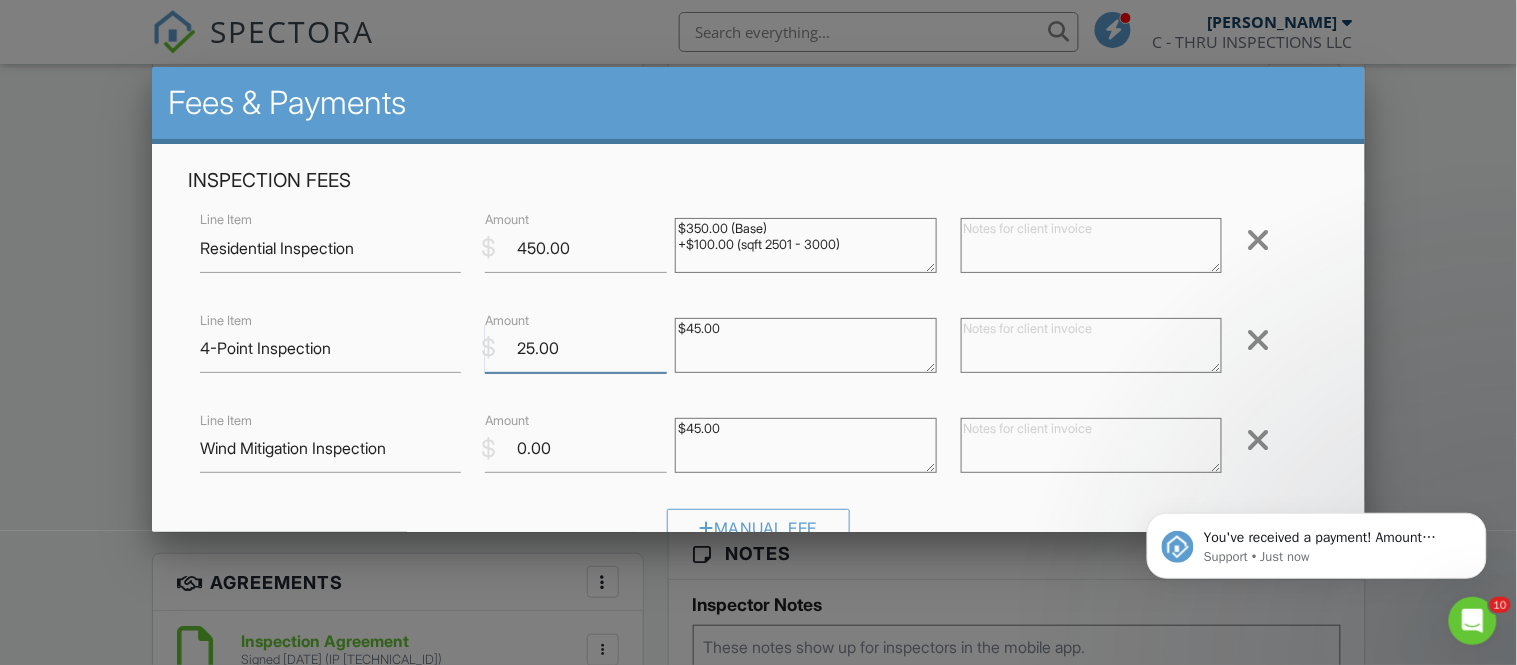 type on "25.00" 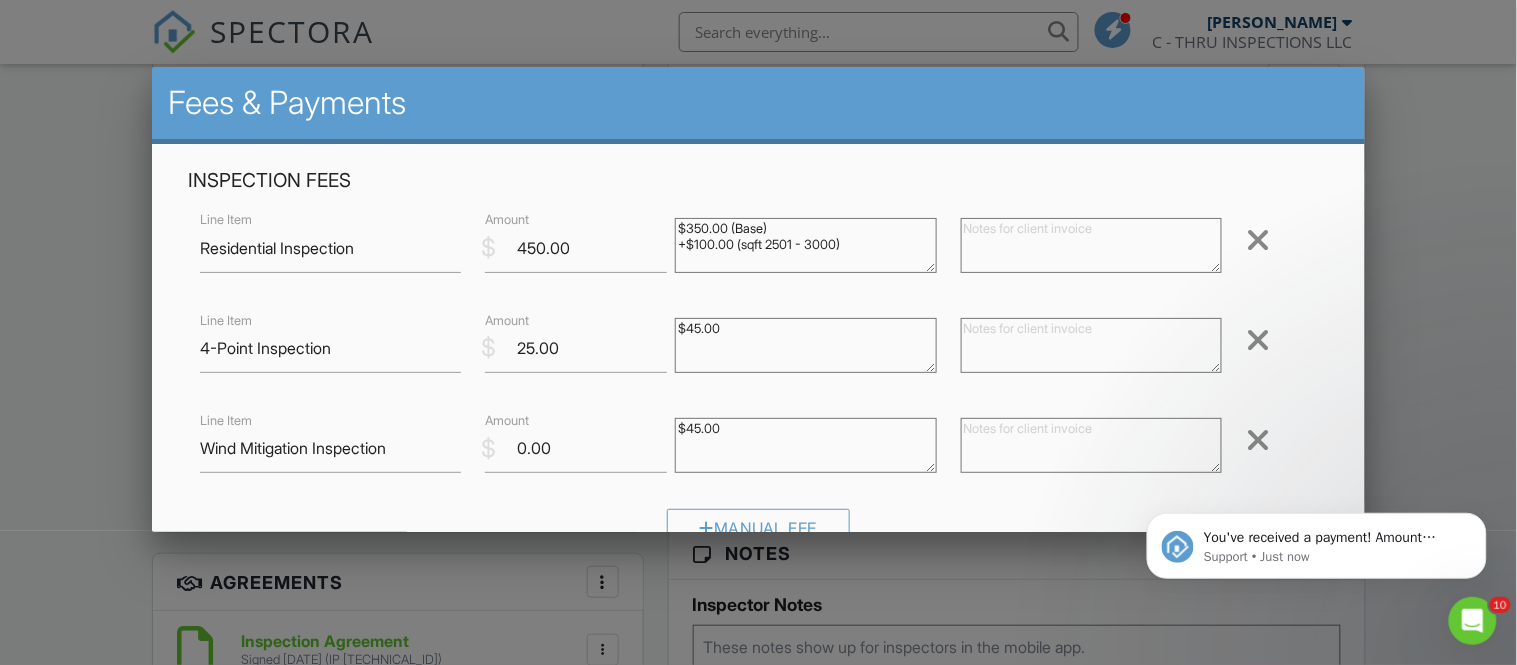 click on "Inspection Fees
Line Item
Residential Inspection
$
Amount
450.00
$350.00 (Base)
+$100.00 (sqft 2501 - 3000)
Remove
Line Item
4-Point Inspection
$
Amount
25.00
$45.00
Remove
Line Item
Wind Mitigation Inspection
$
Amount
0.00
$45.00
Remove
Manual Fee" at bounding box center [759, 364] 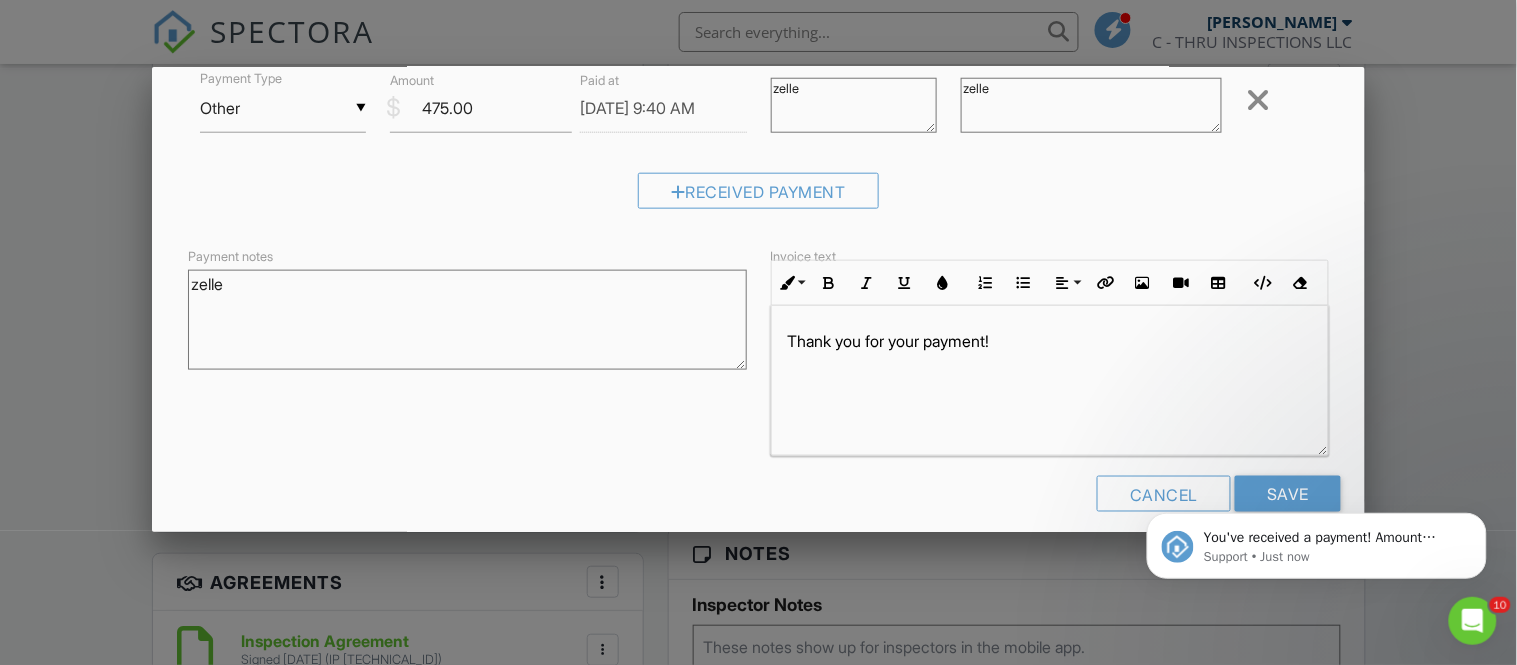 scroll, scrollTop: 533, scrollLeft: 0, axis: vertical 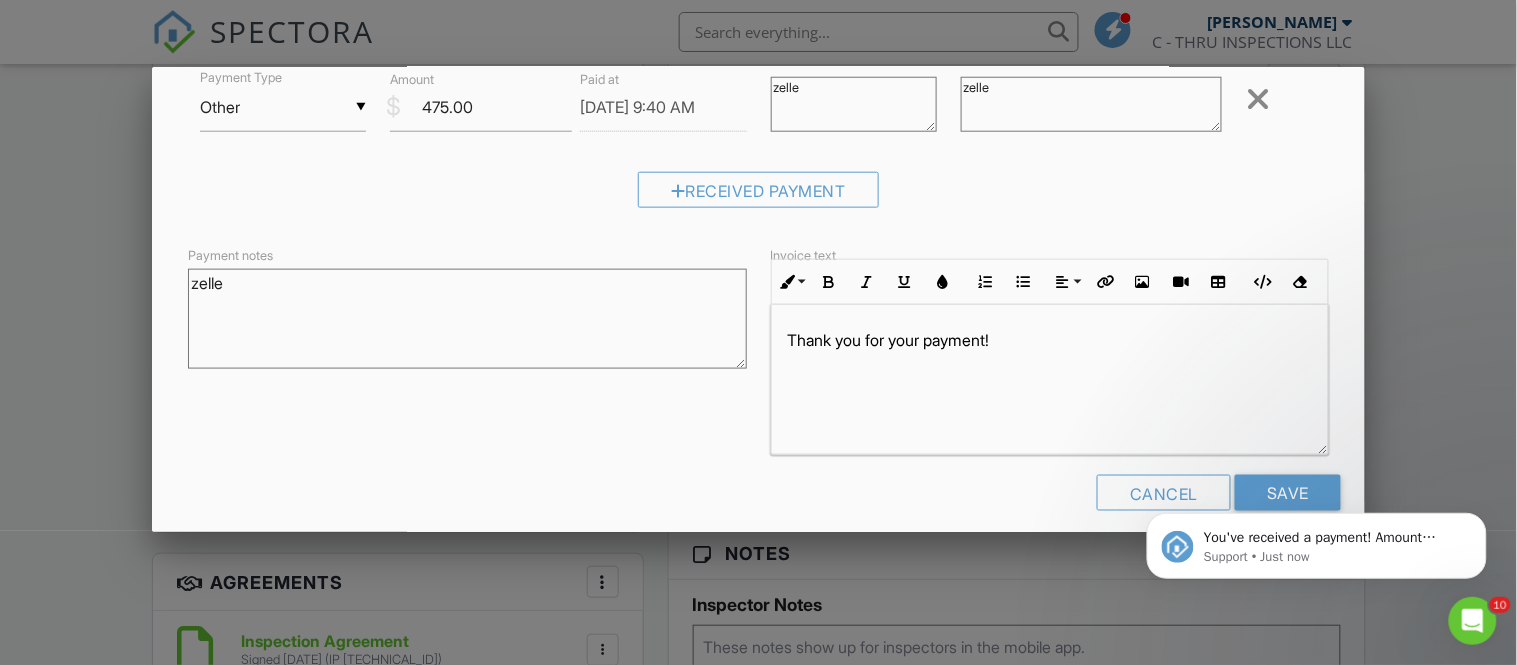 click on "You've received a payment!  Amount  $475.00  Fee  $0.00  Net  $475.00  Transaction #    Inspection  3561 Somerset Cir, Kissimmee, FL 34746 Support • Just now" at bounding box center [1316, 453] 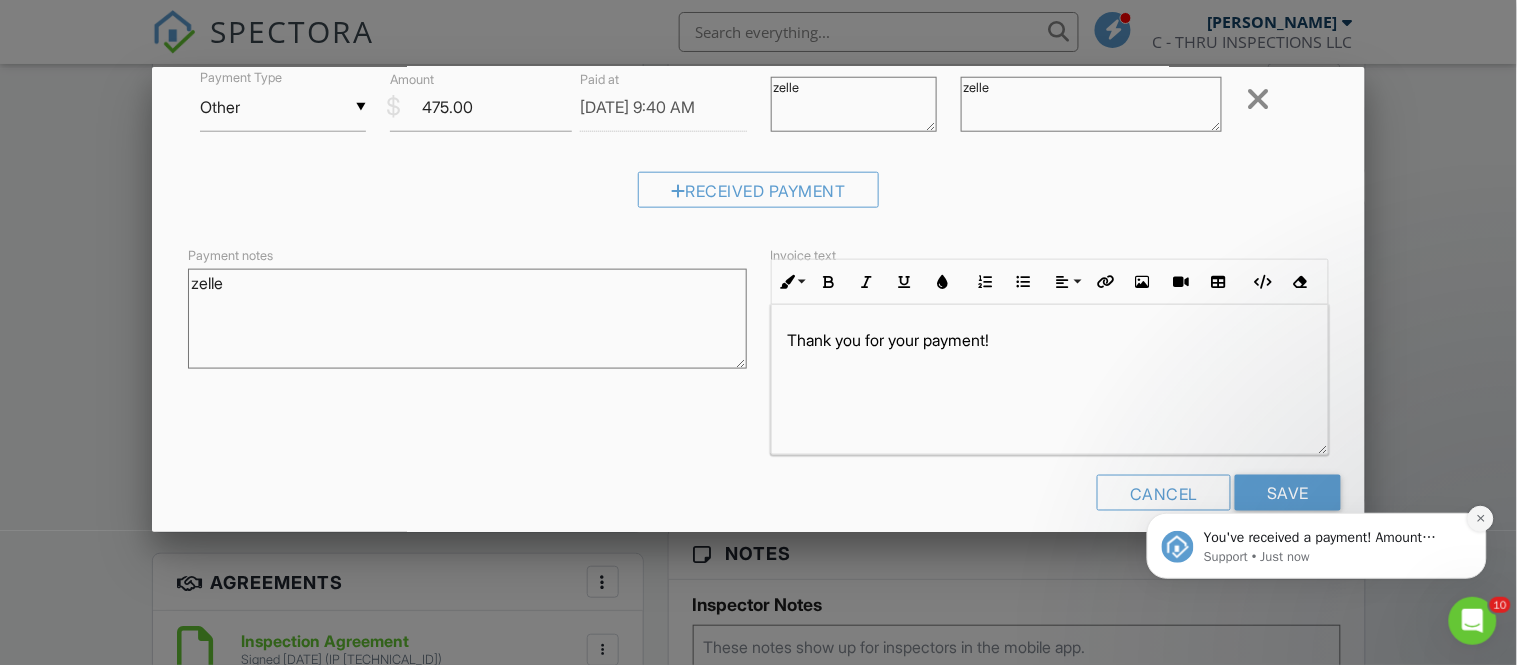 click 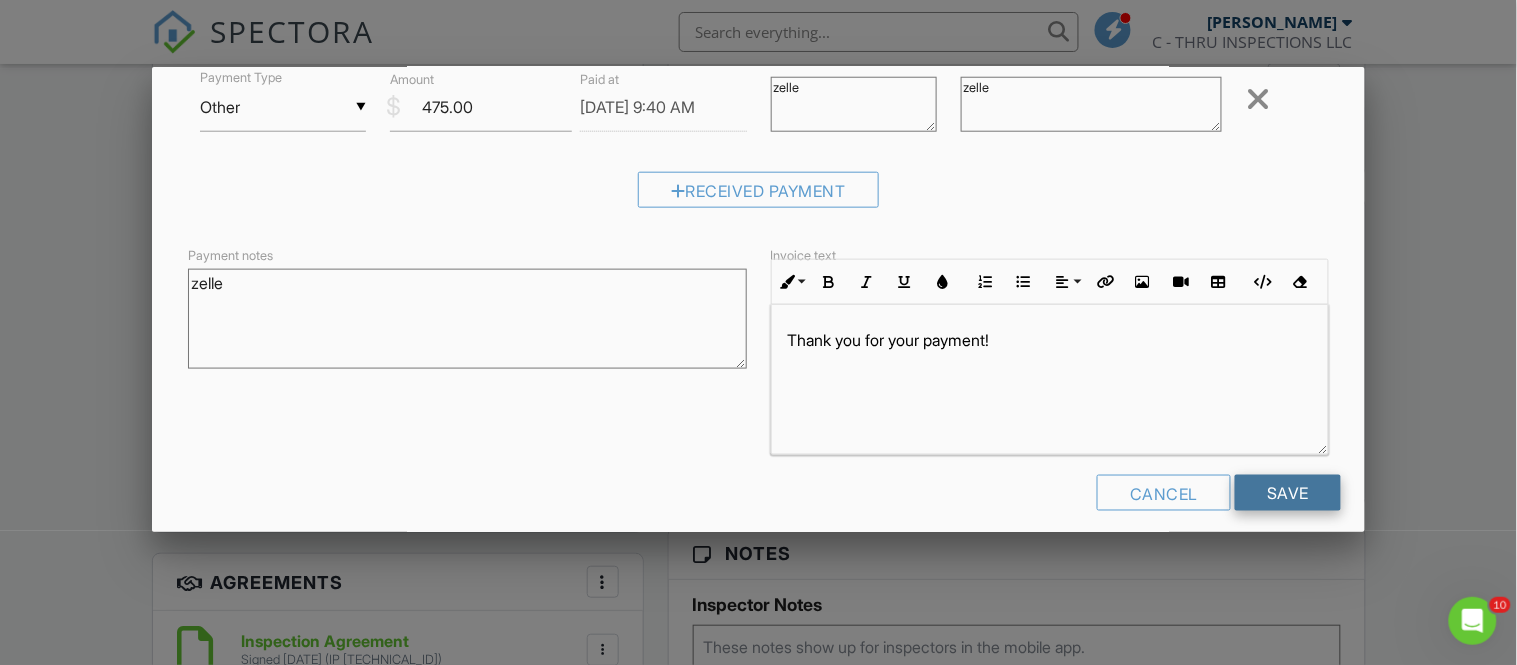 click on "Save" at bounding box center (1288, 493) 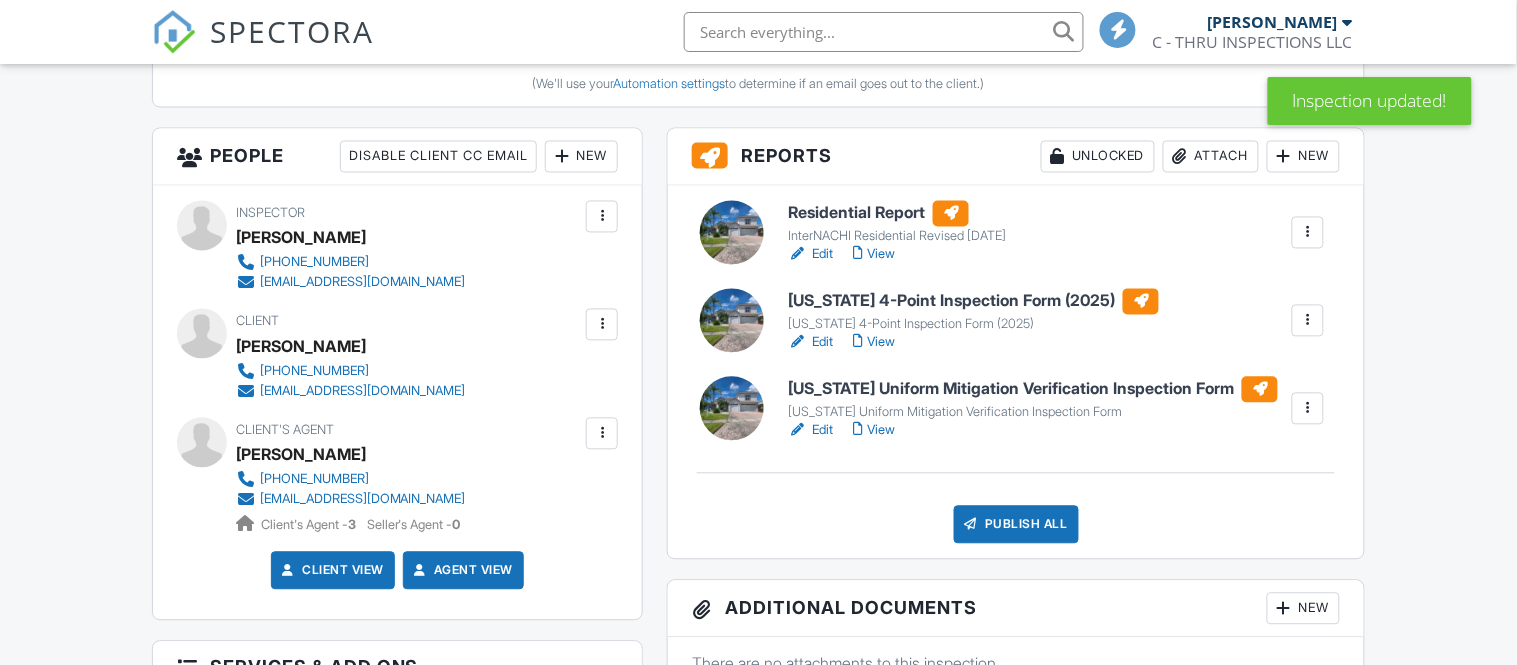 scroll, scrollTop: 884, scrollLeft: 0, axis: vertical 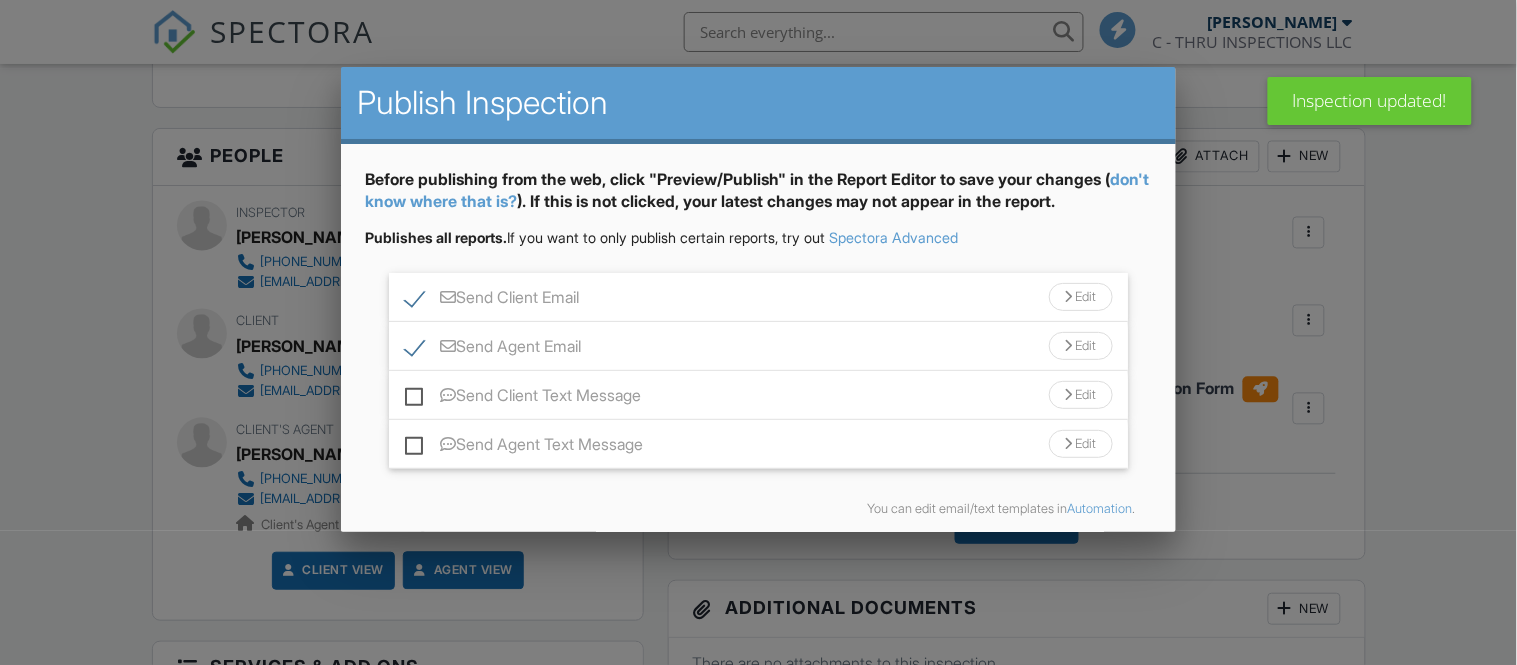 click on "Send Client Text Message" at bounding box center [523, 398] 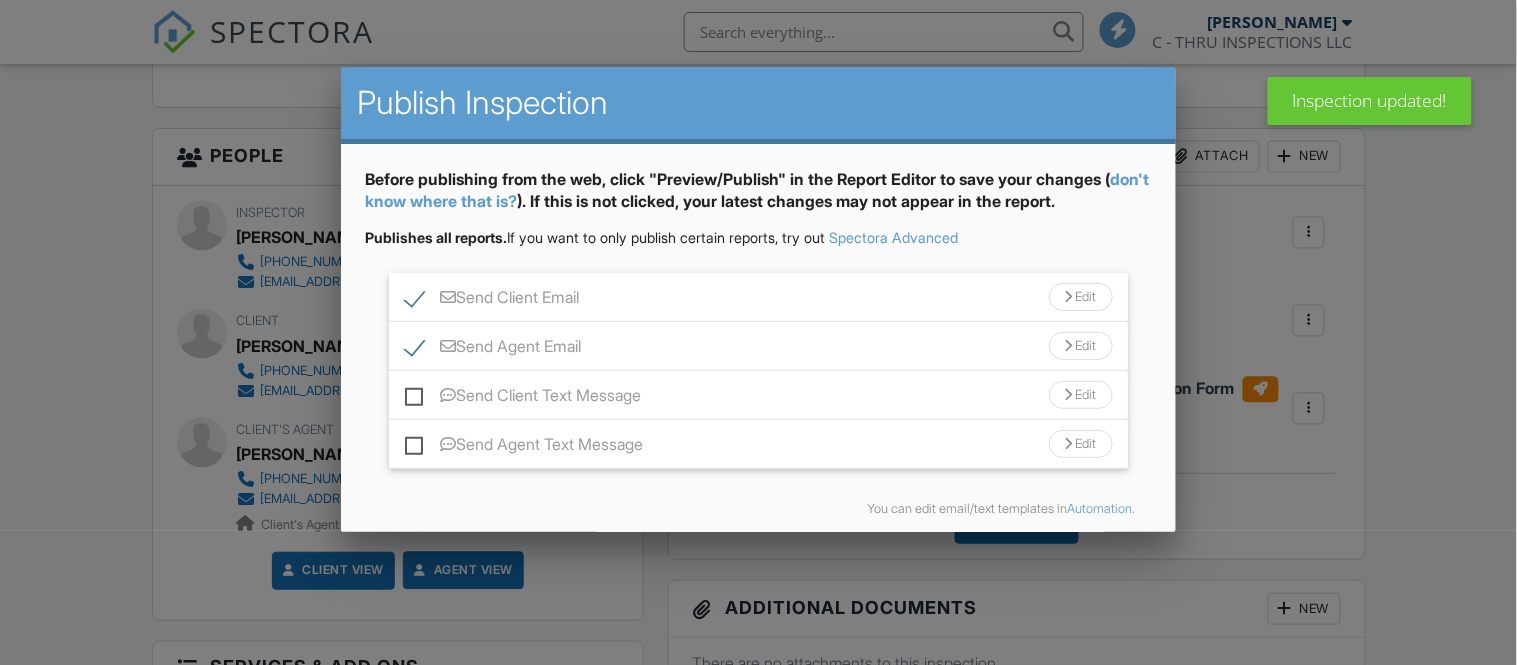 click on "Send Client Text Message" at bounding box center (411, 385) 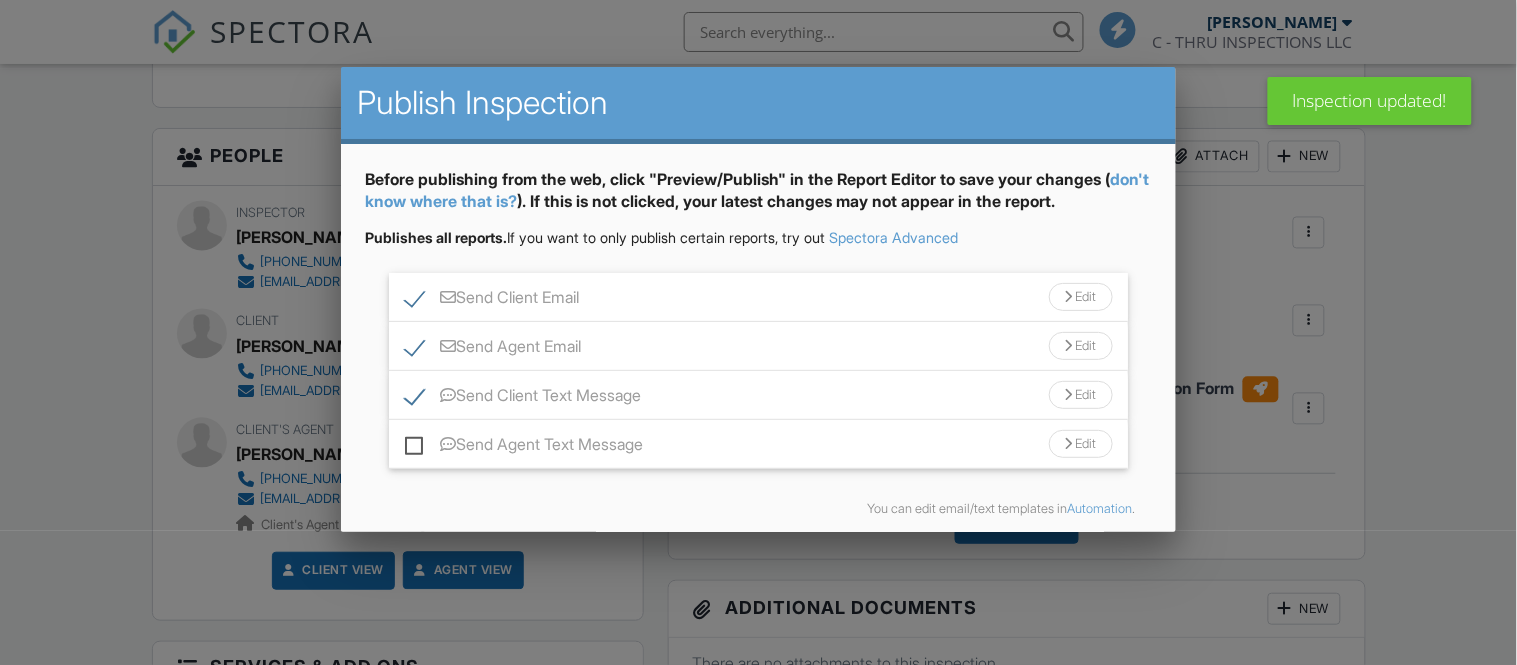 click on "Send Agent Text Message" at bounding box center [524, 447] 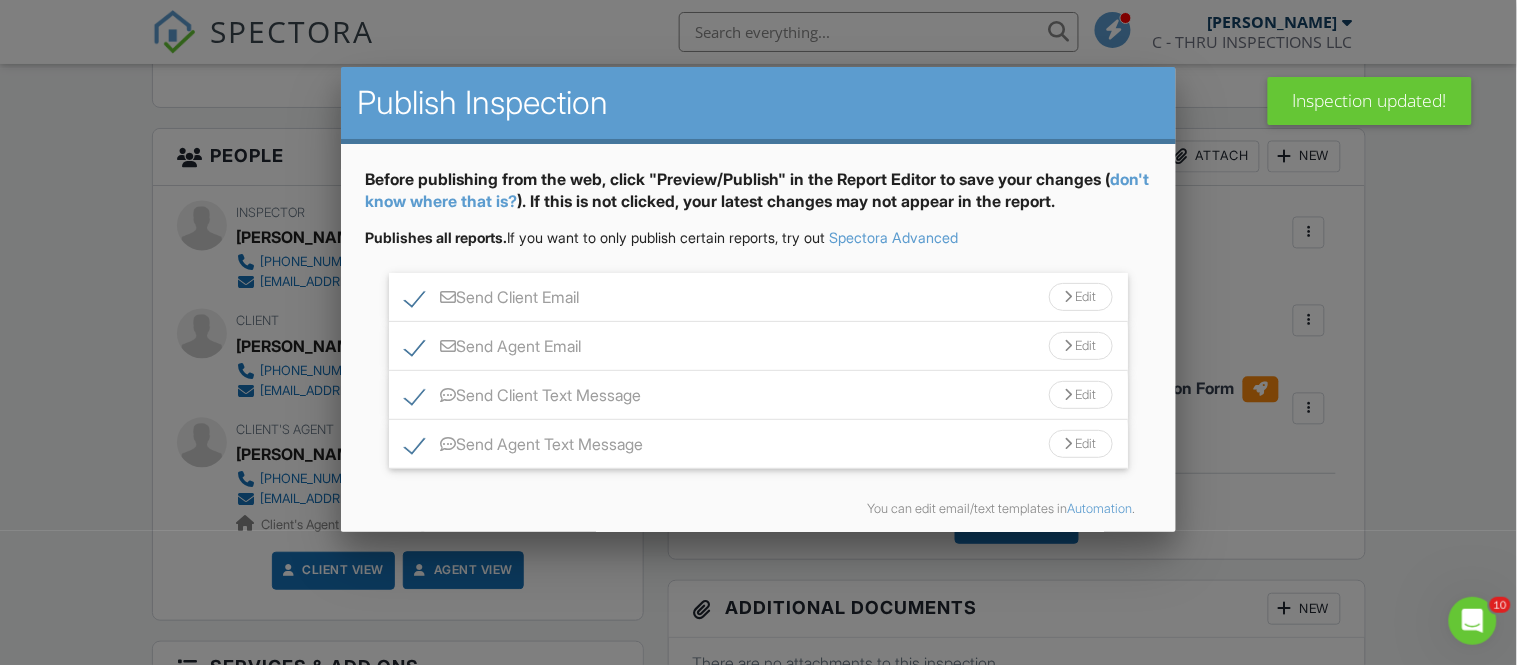 scroll, scrollTop: 81, scrollLeft: 0, axis: vertical 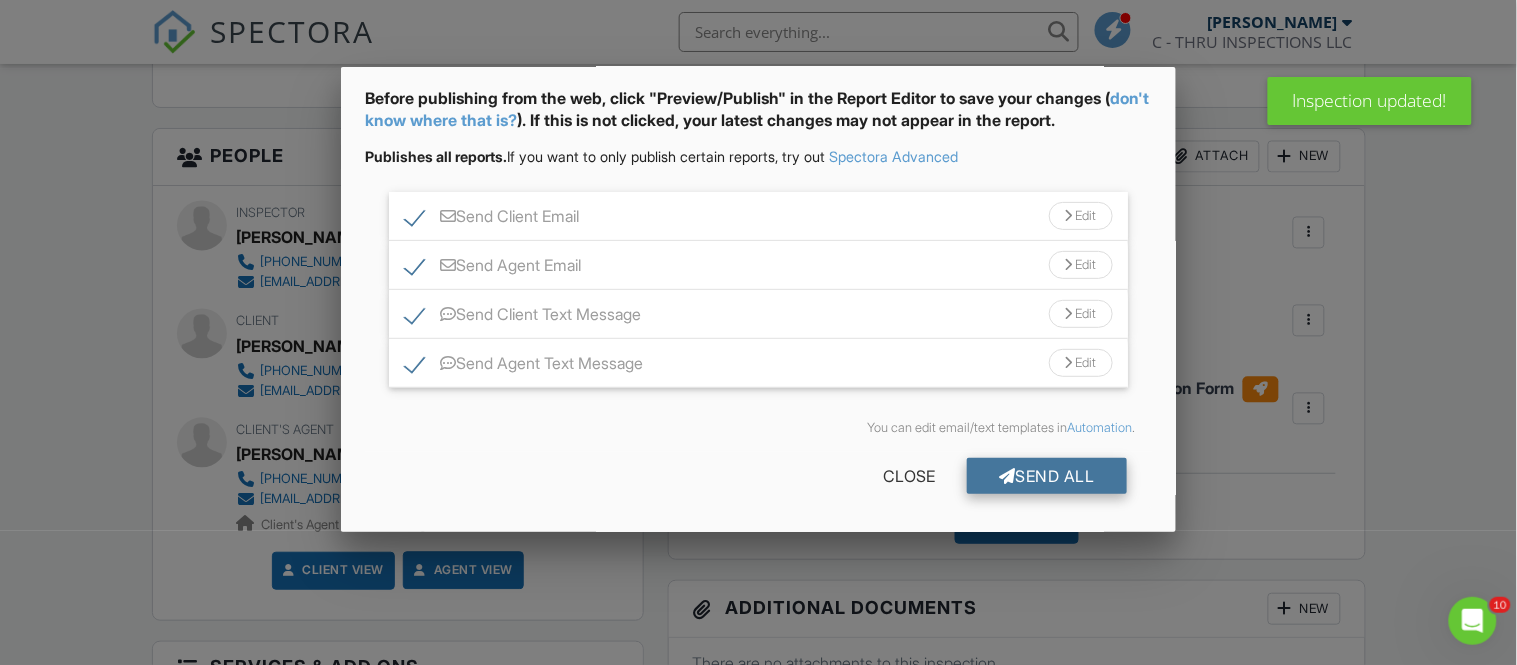 click on "Send All" at bounding box center [1047, 476] 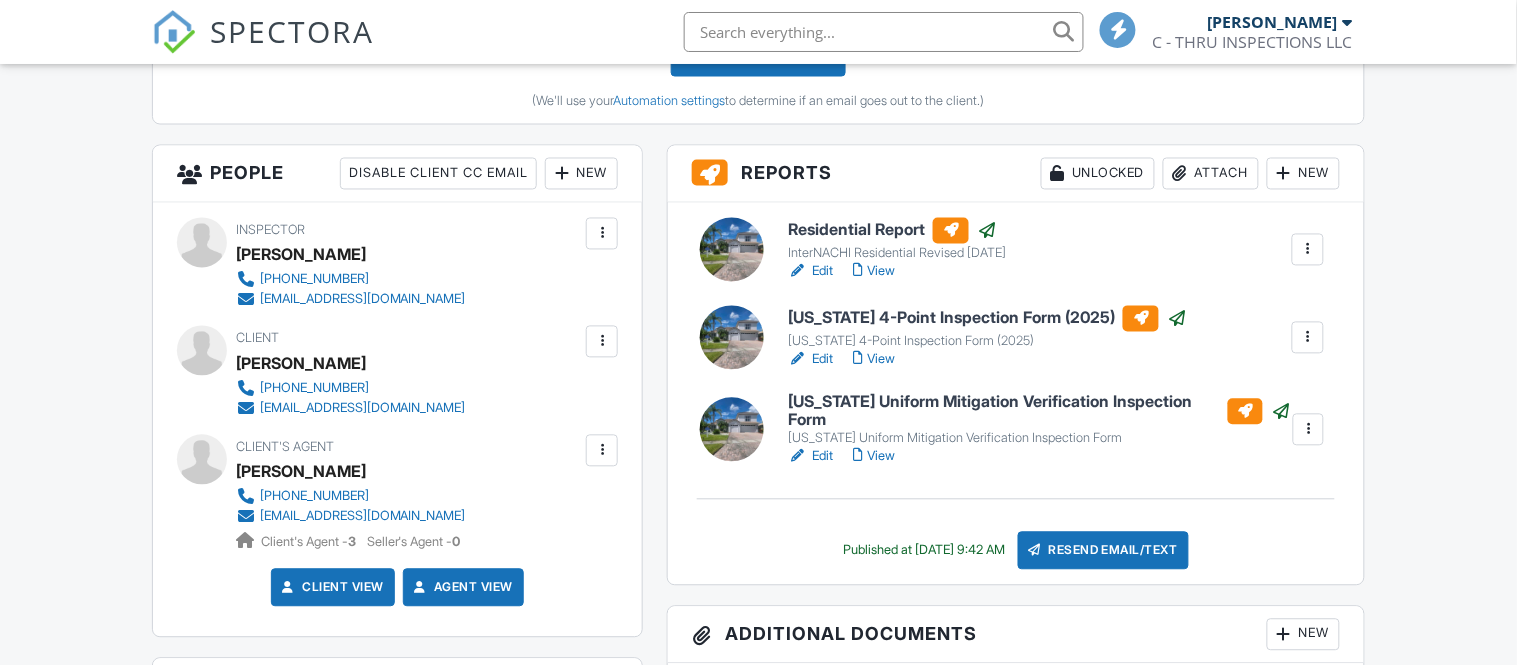 scroll, scrollTop: 867, scrollLeft: 0, axis: vertical 